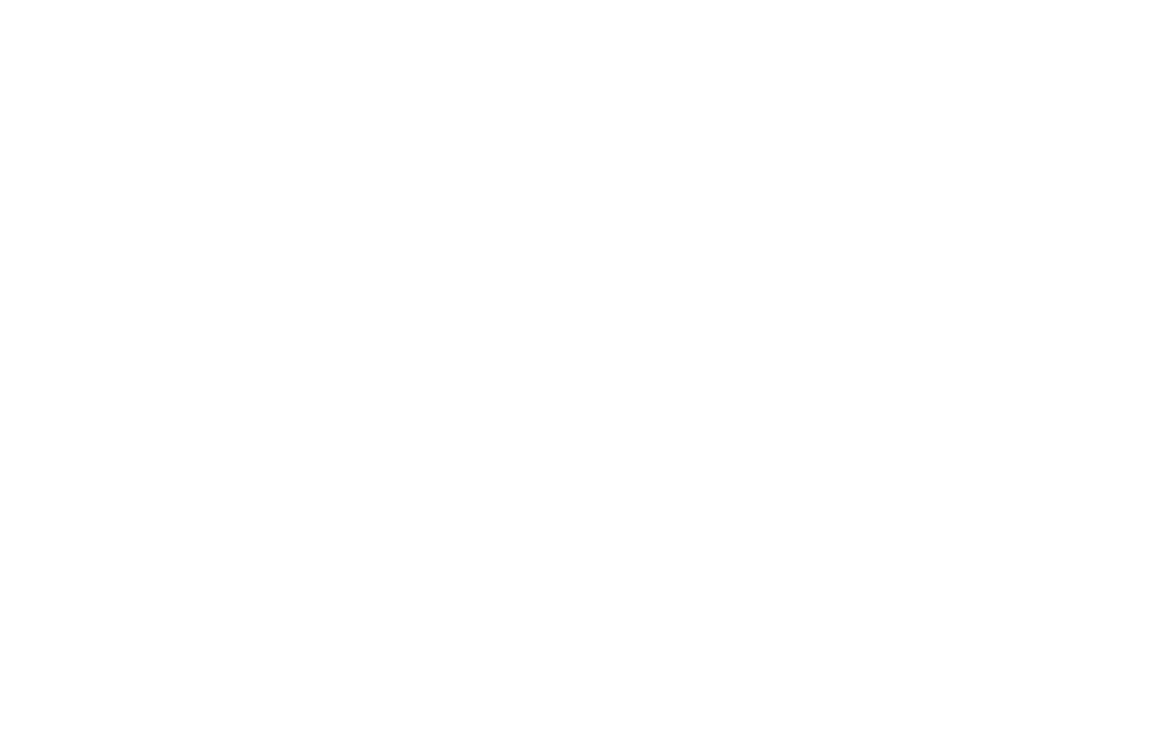 scroll, scrollTop: 0, scrollLeft: 0, axis: both 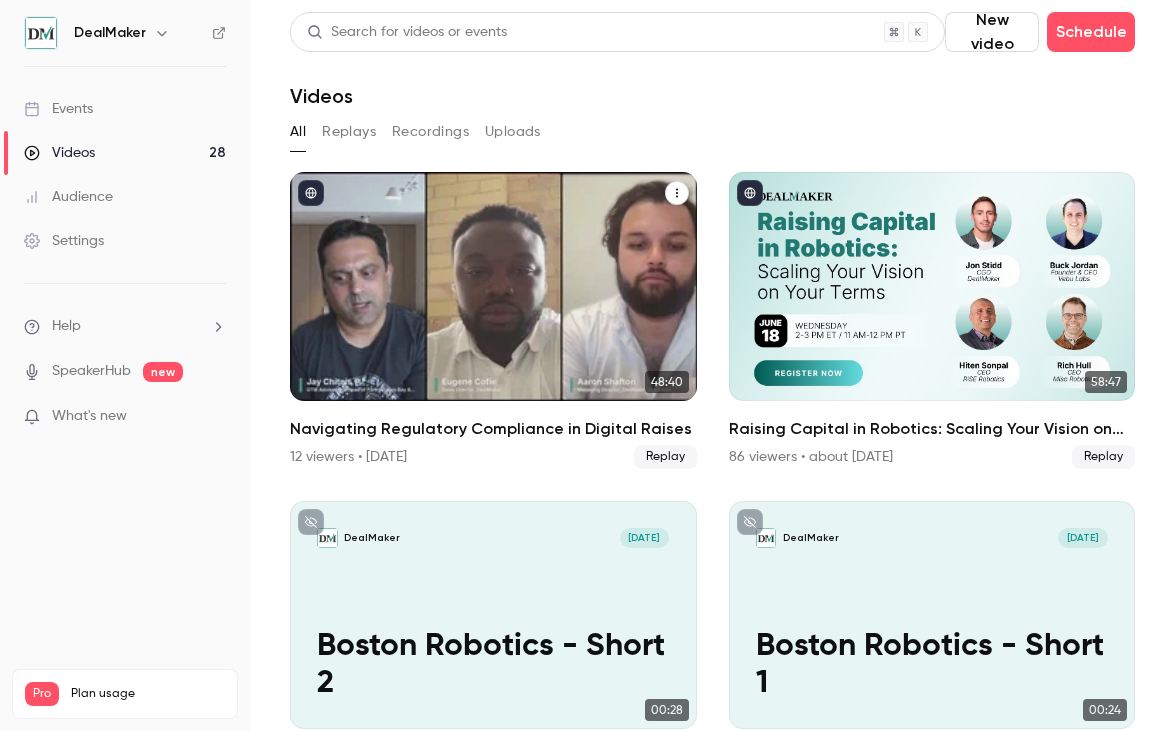 click at bounding box center (493, 286) 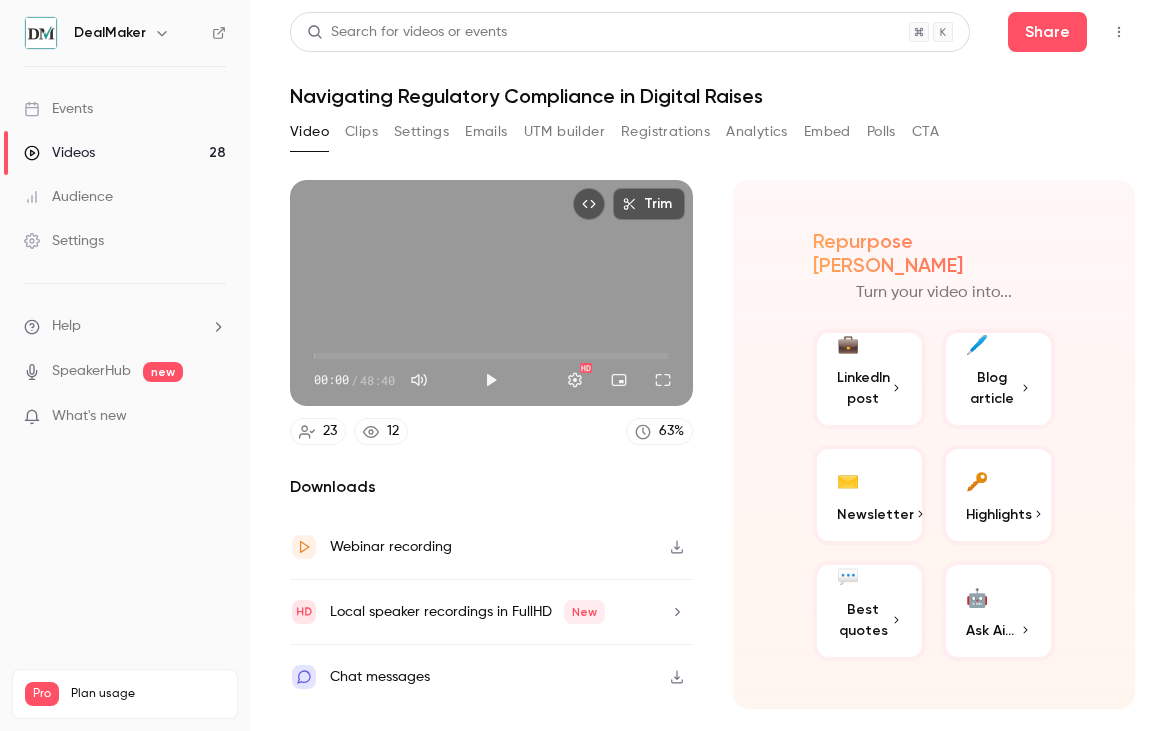 click on "Clips" at bounding box center (361, 132) 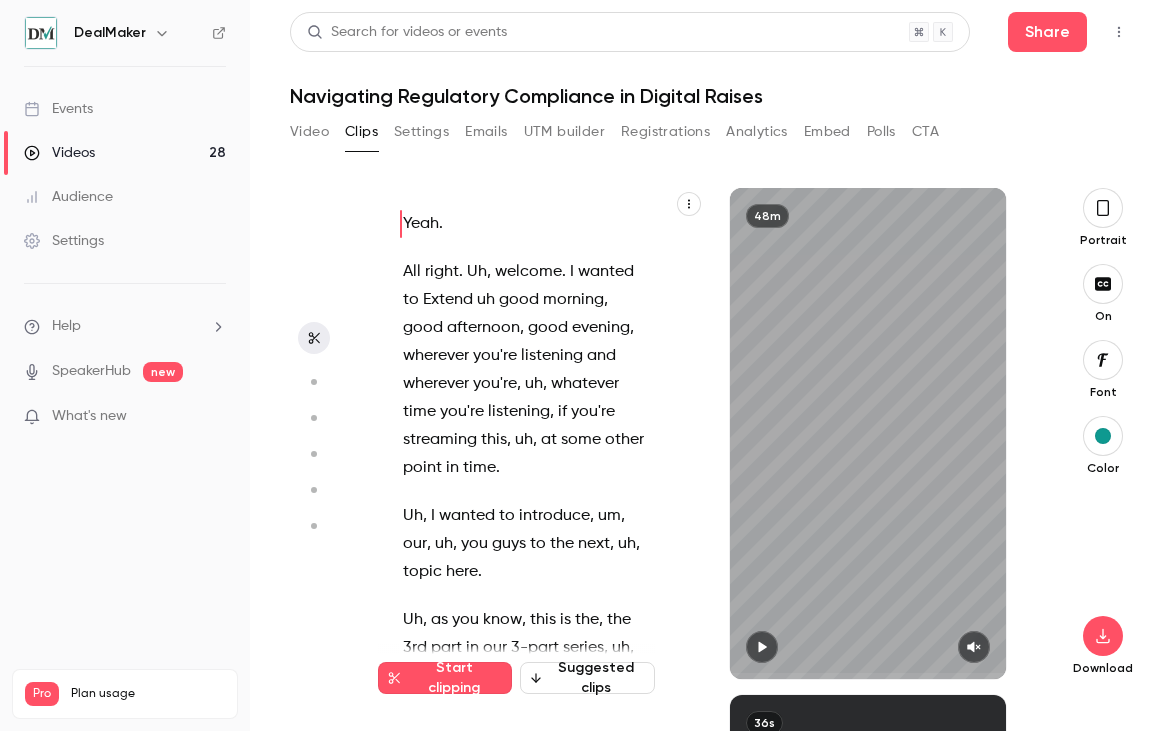 scroll, scrollTop: 0, scrollLeft: 0, axis: both 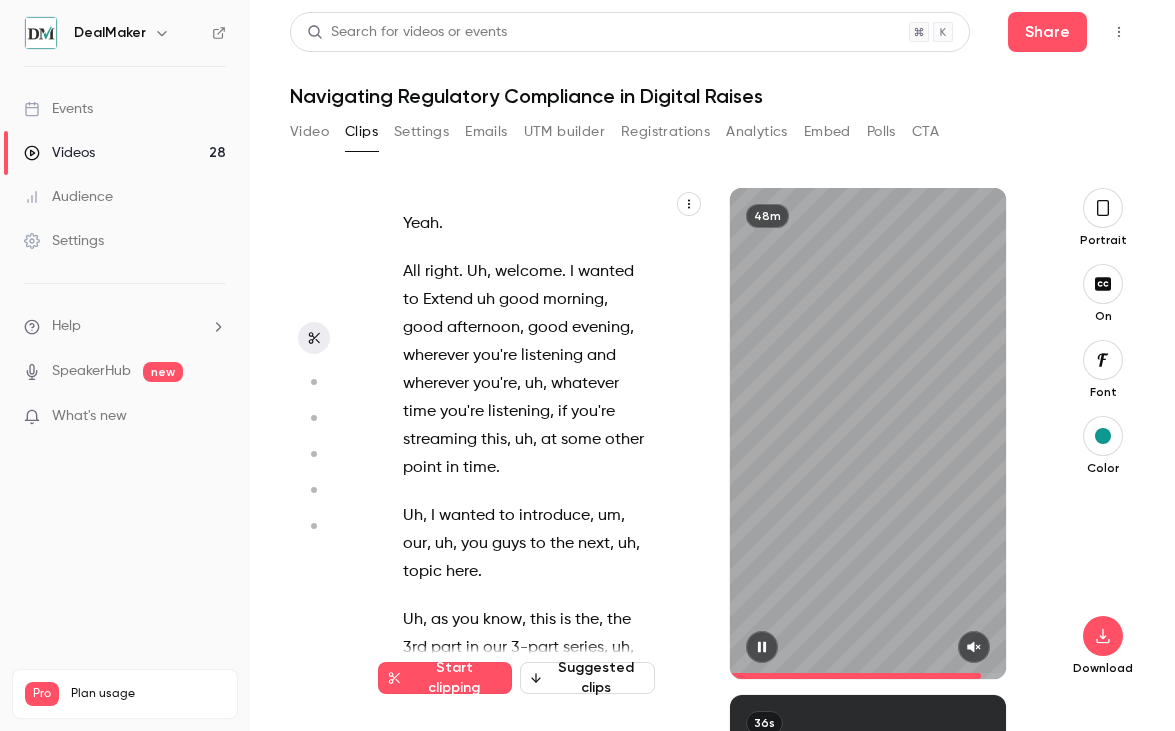click at bounding box center [868, 676] 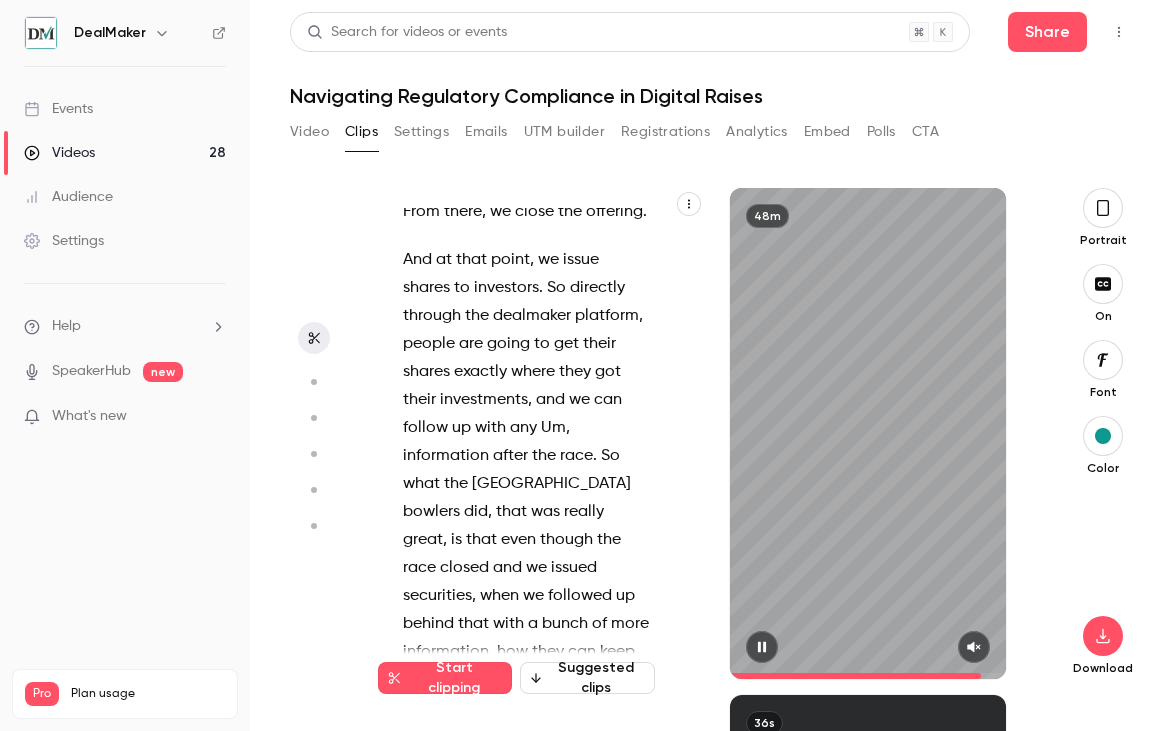 click 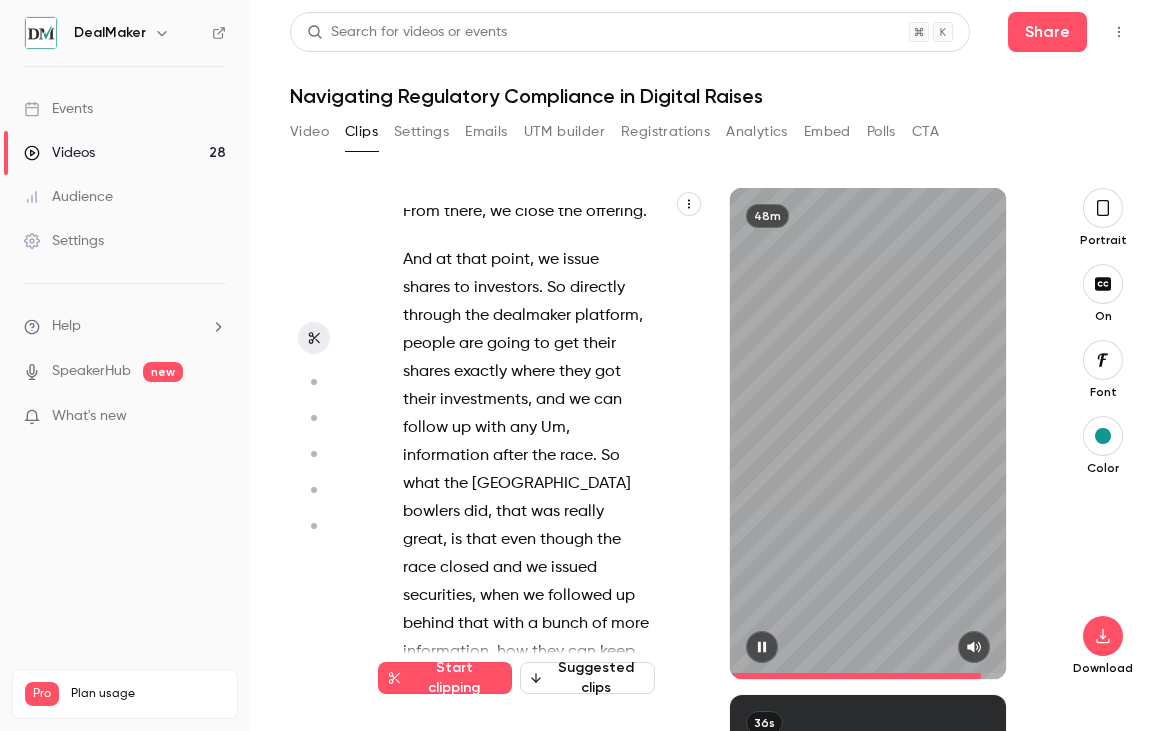 scroll, scrollTop: 45664, scrollLeft: 0, axis: vertical 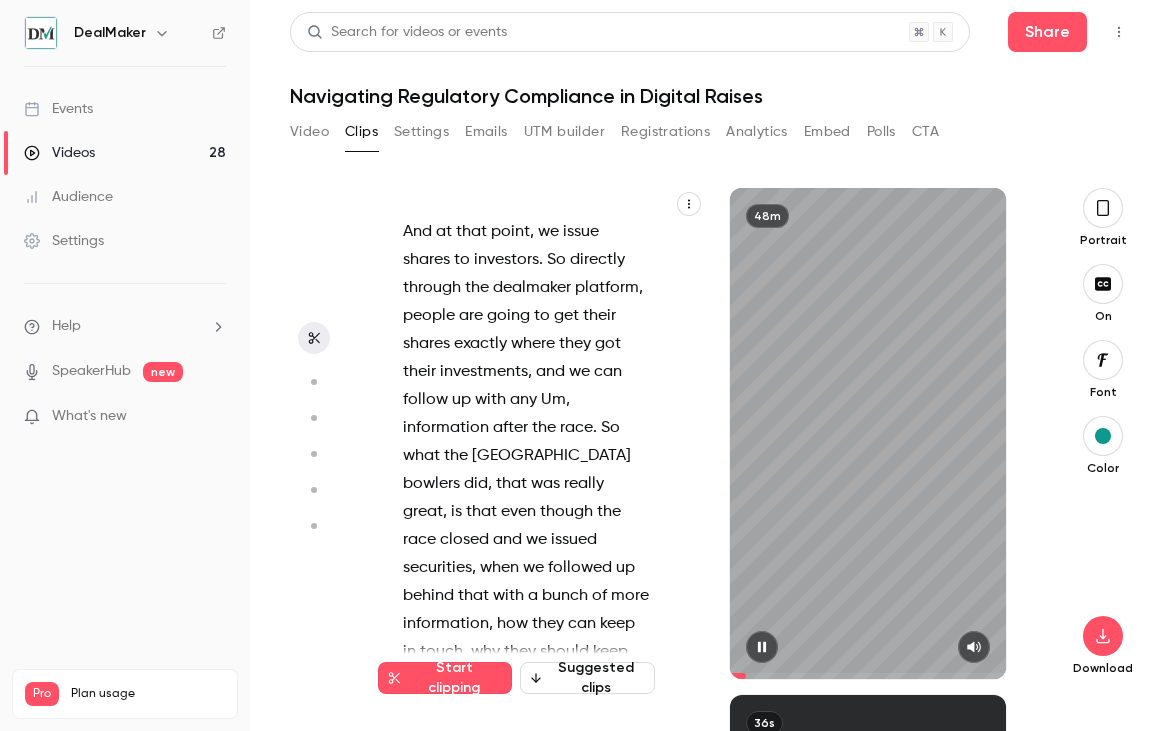 click at bounding box center [868, 676] 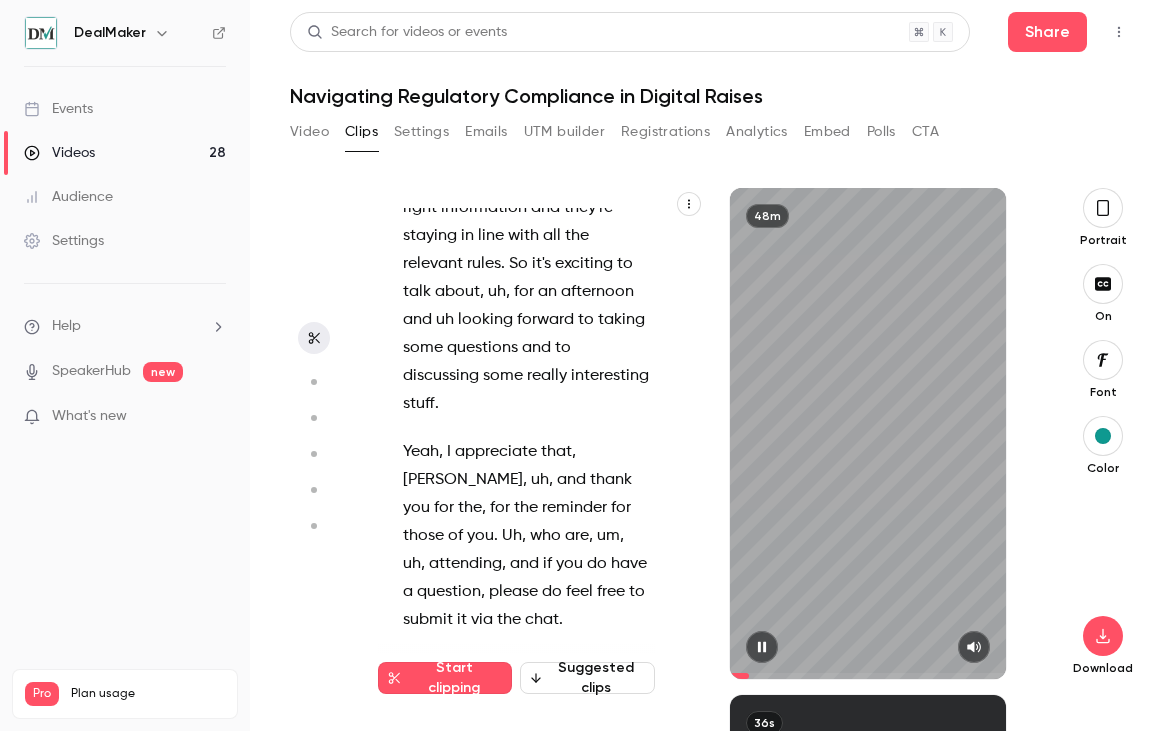 scroll, scrollTop: 3080, scrollLeft: 0, axis: vertical 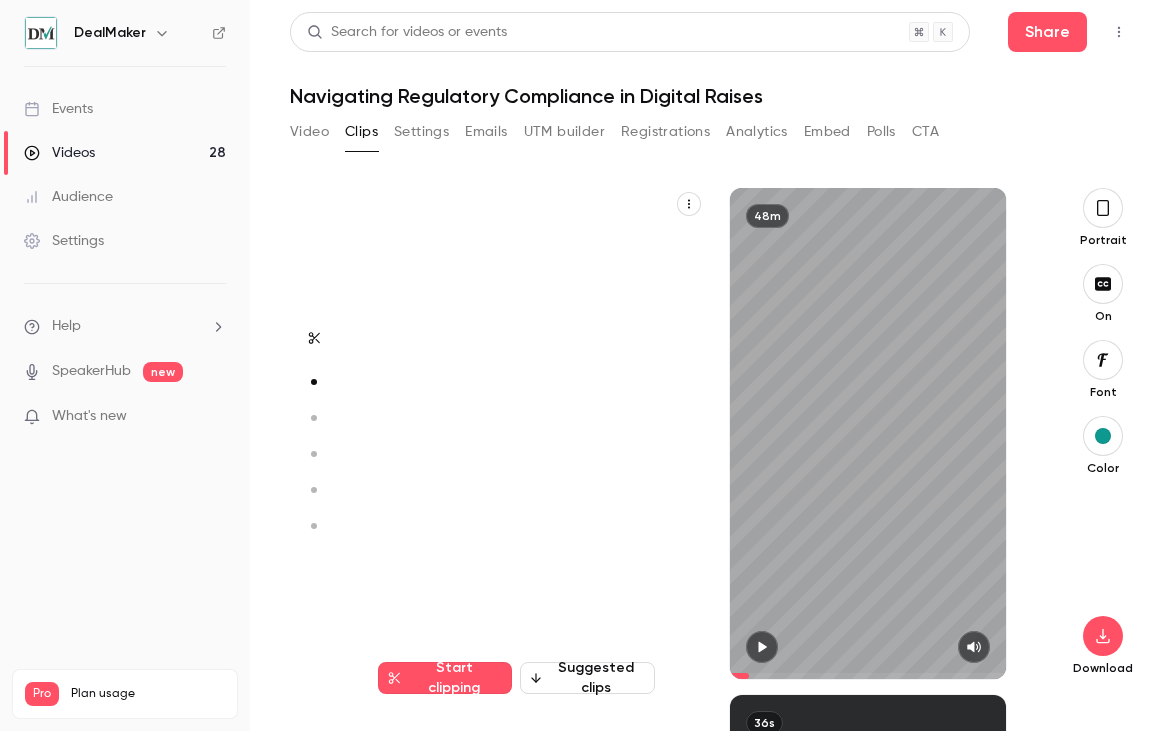 type on "*****" 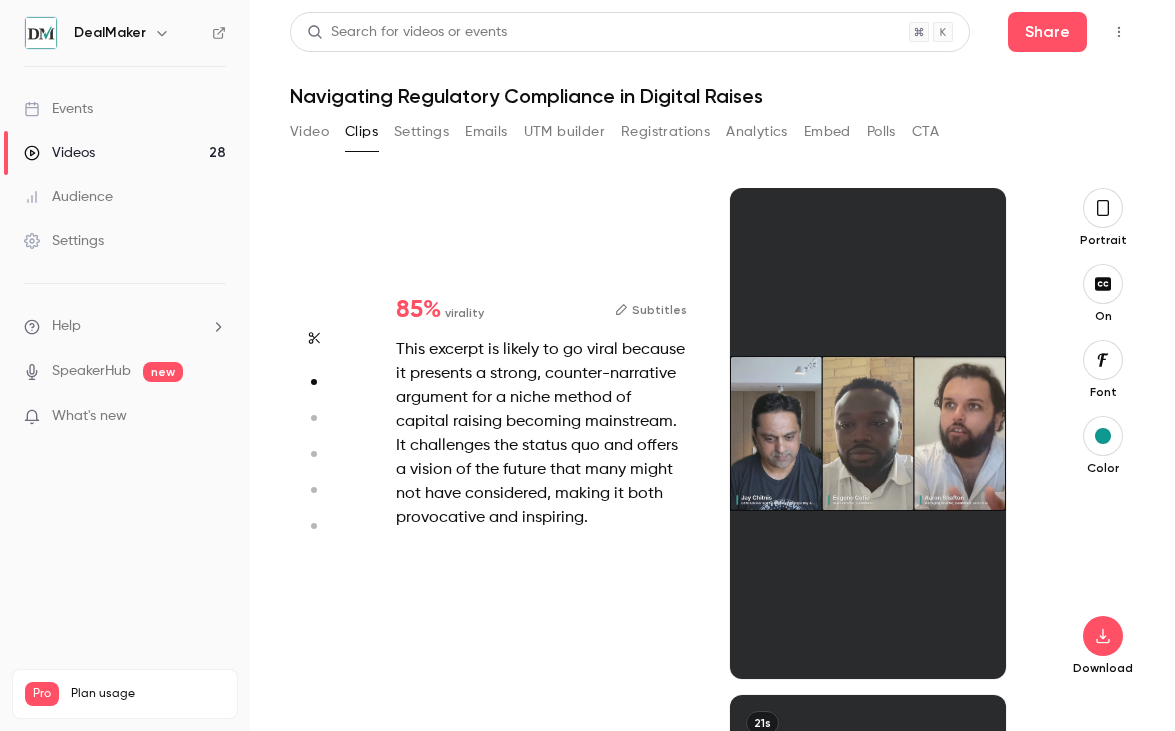 scroll, scrollTop: 507, scrollLeft: 0, axis: vertical 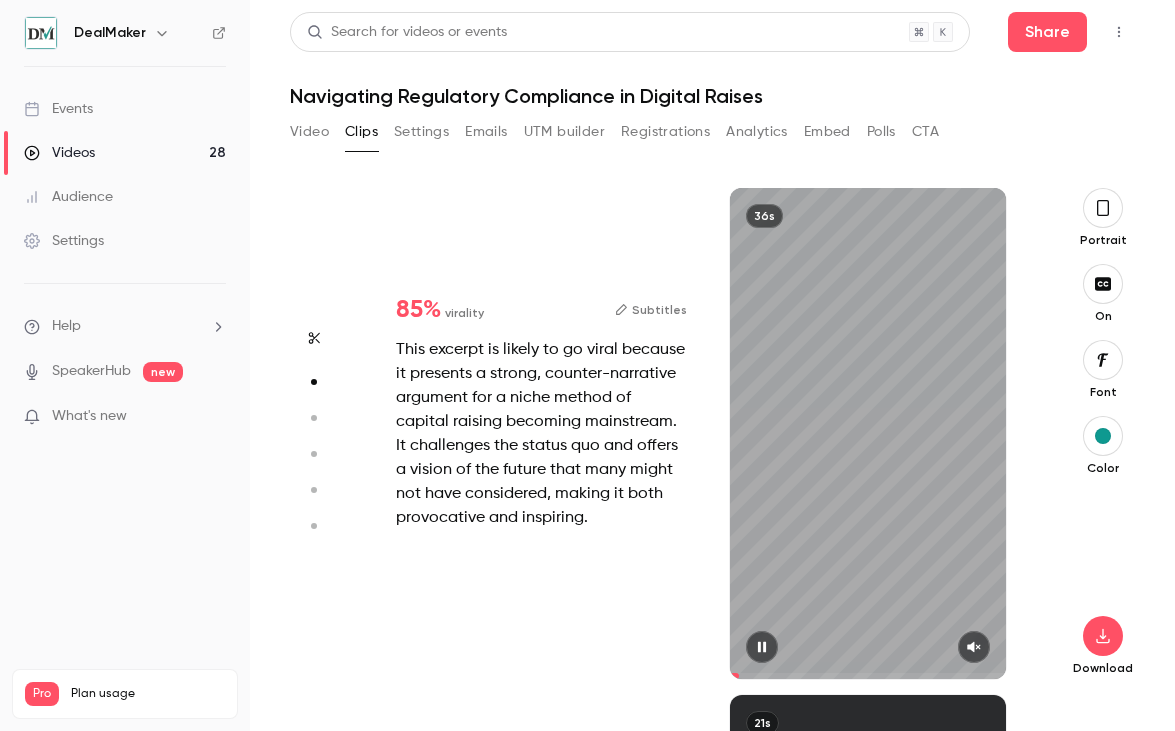 click 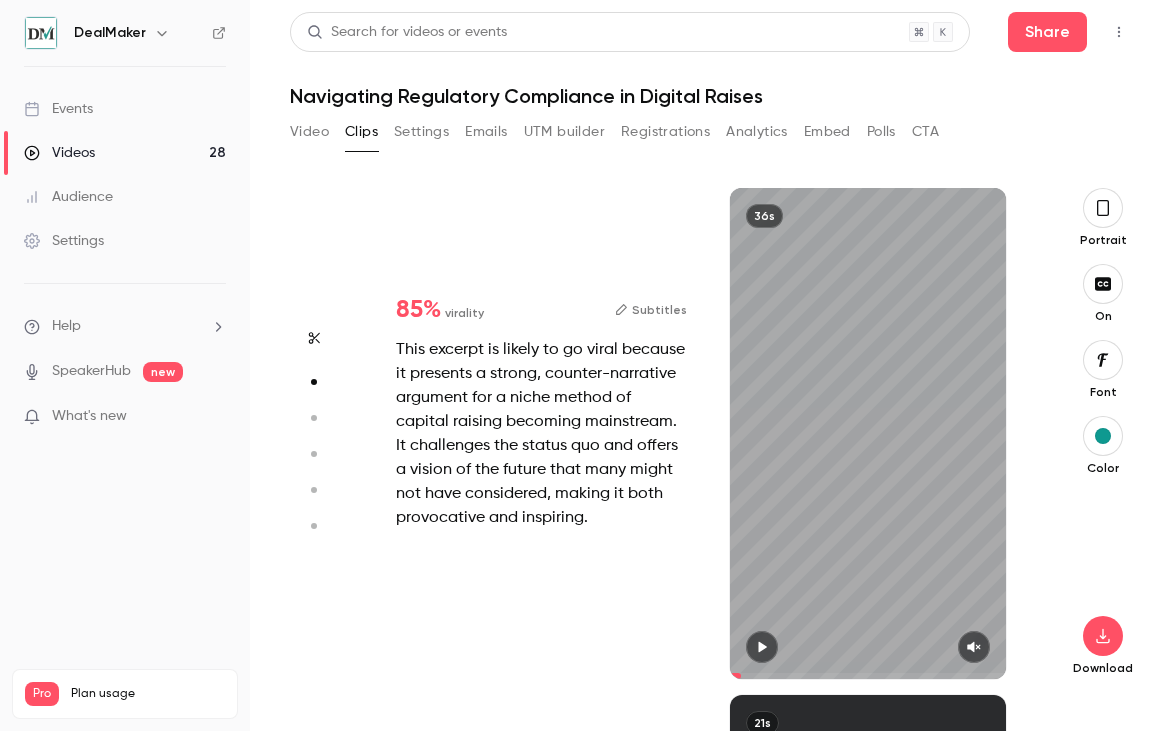 click 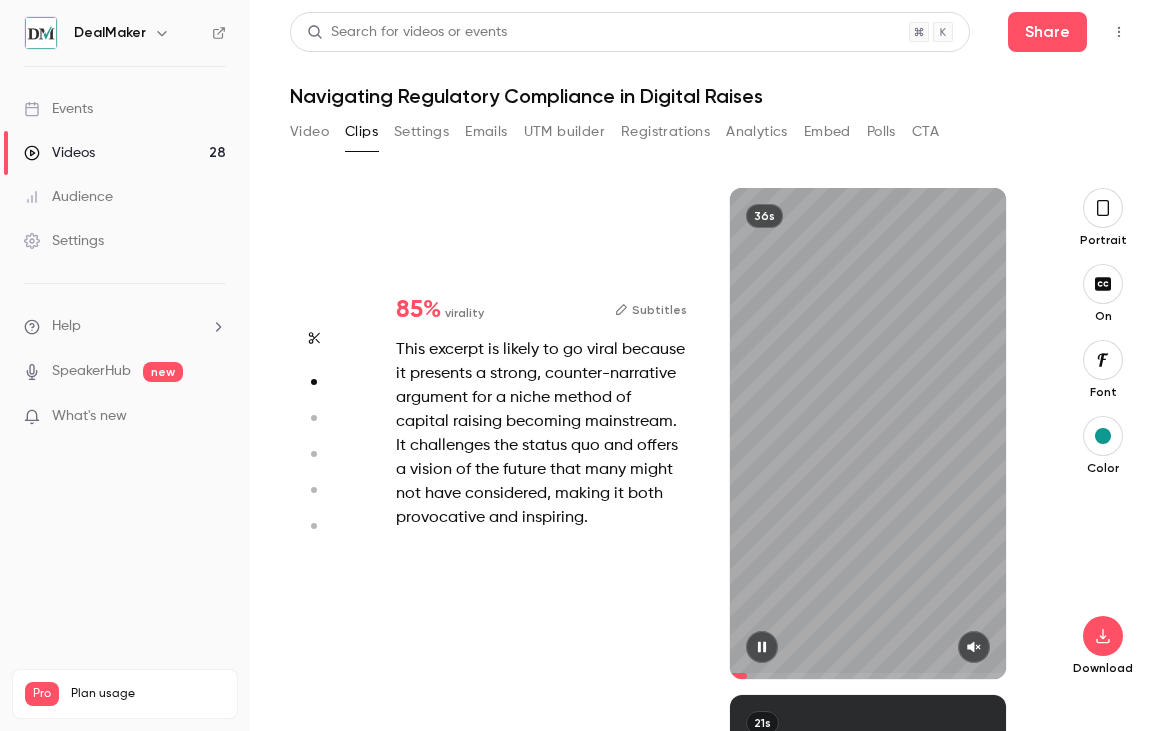 click 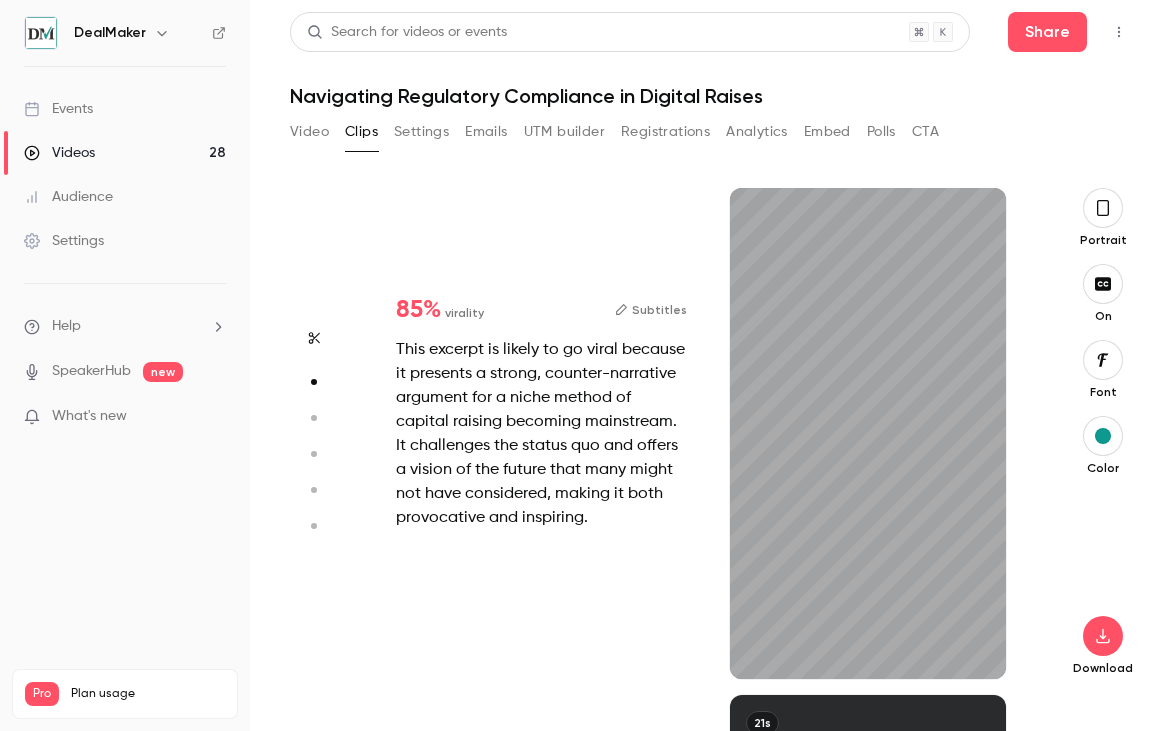 click at bounding box center (1103, 436) 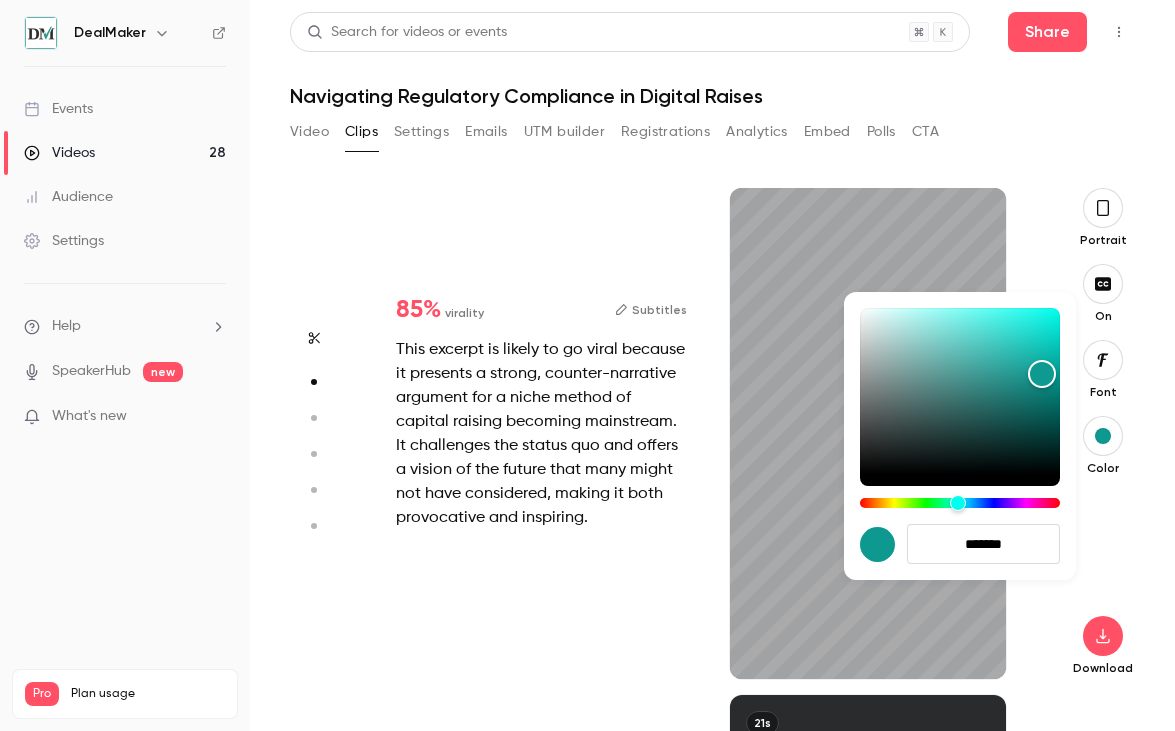 click at bounding box center (587, 365) 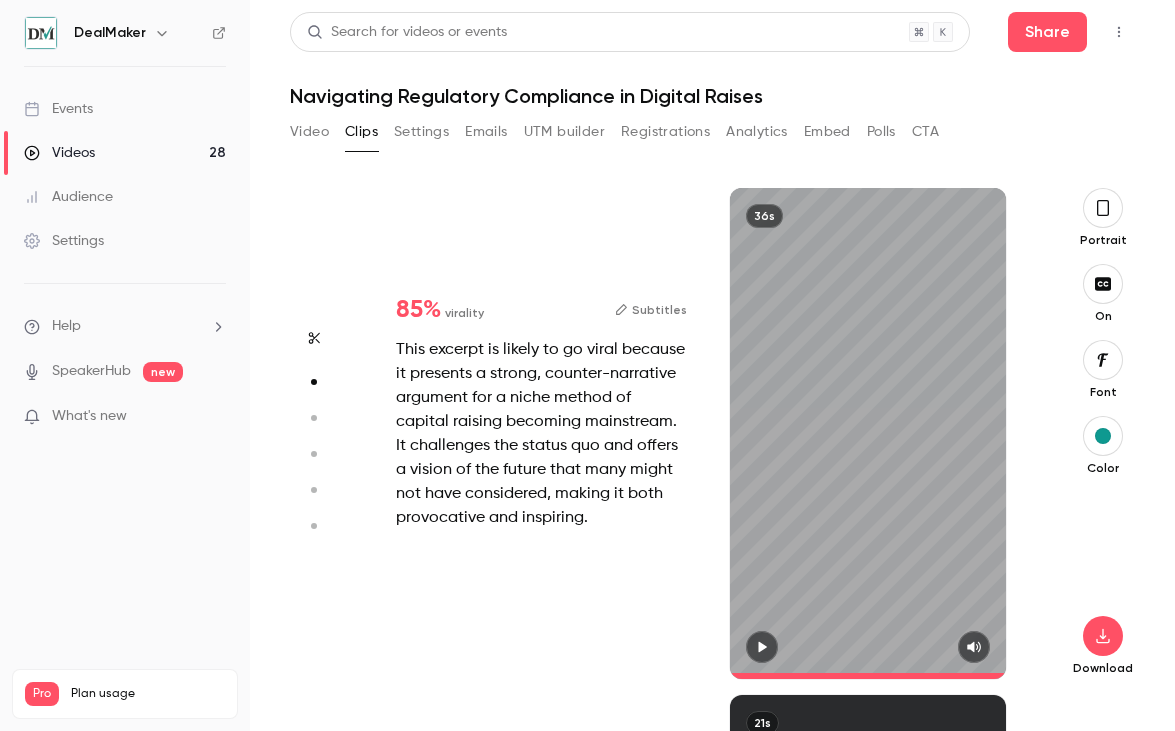 click on "36s" at bounding box center (868, 433) 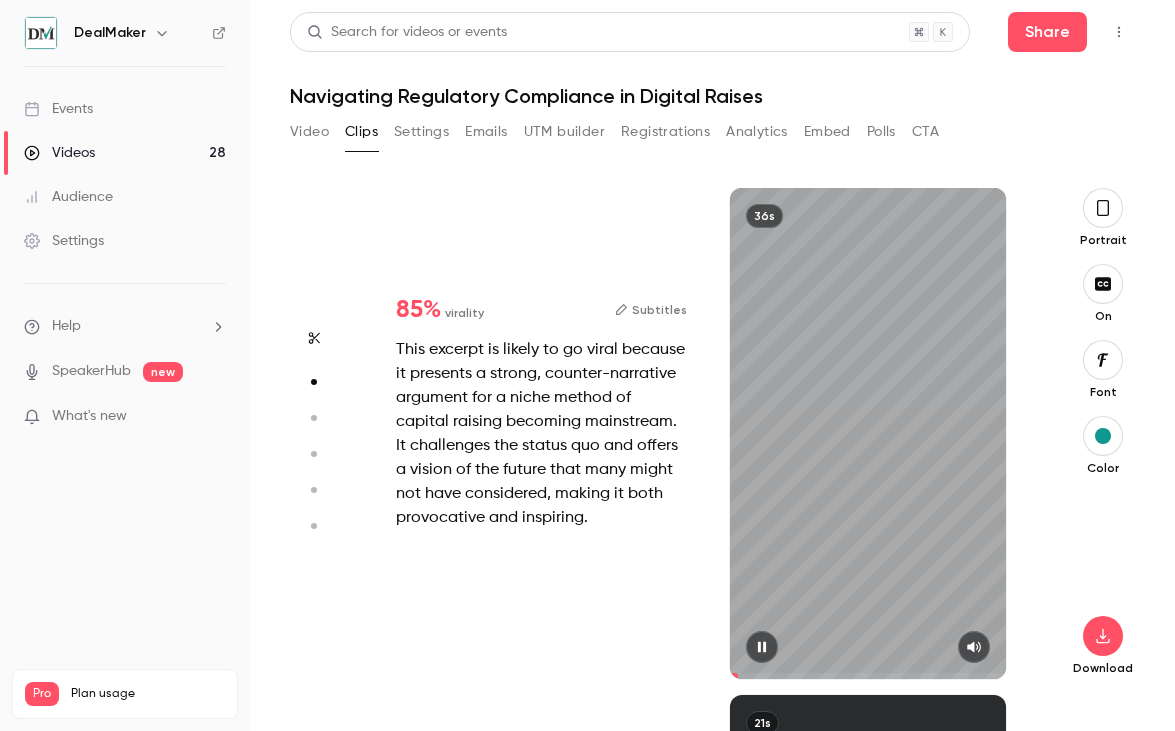 click on "36s" at bounding box center [868, 433] 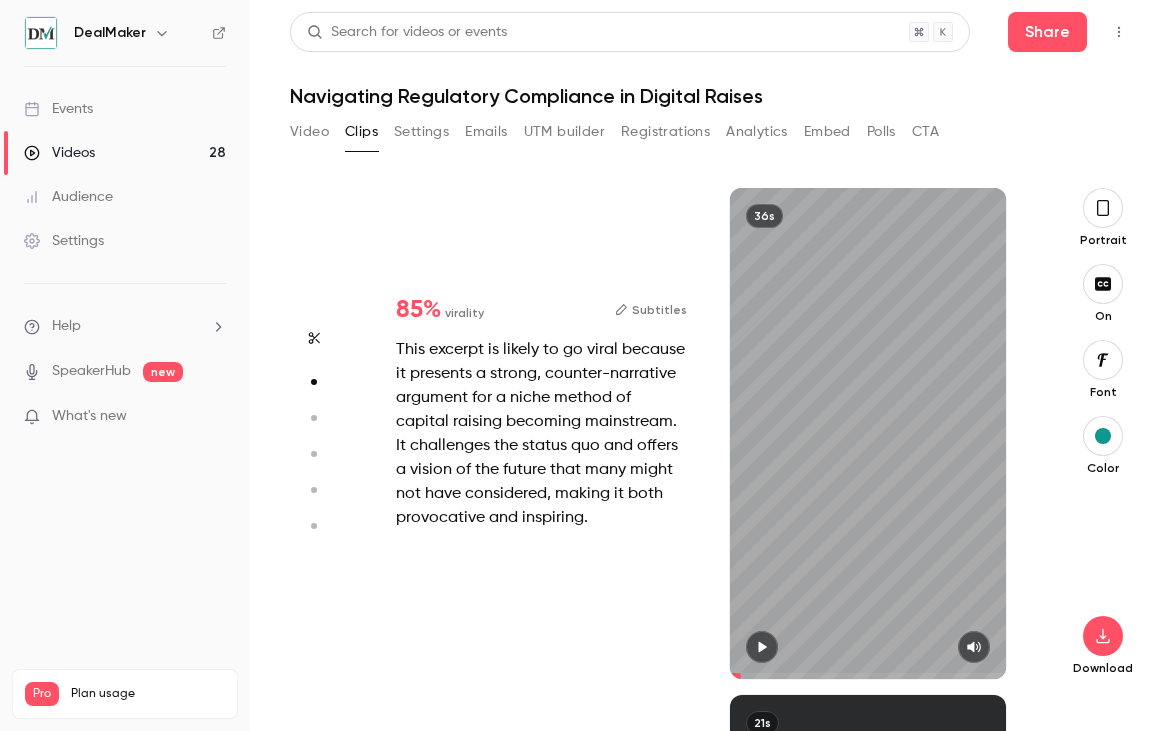 type on "***" 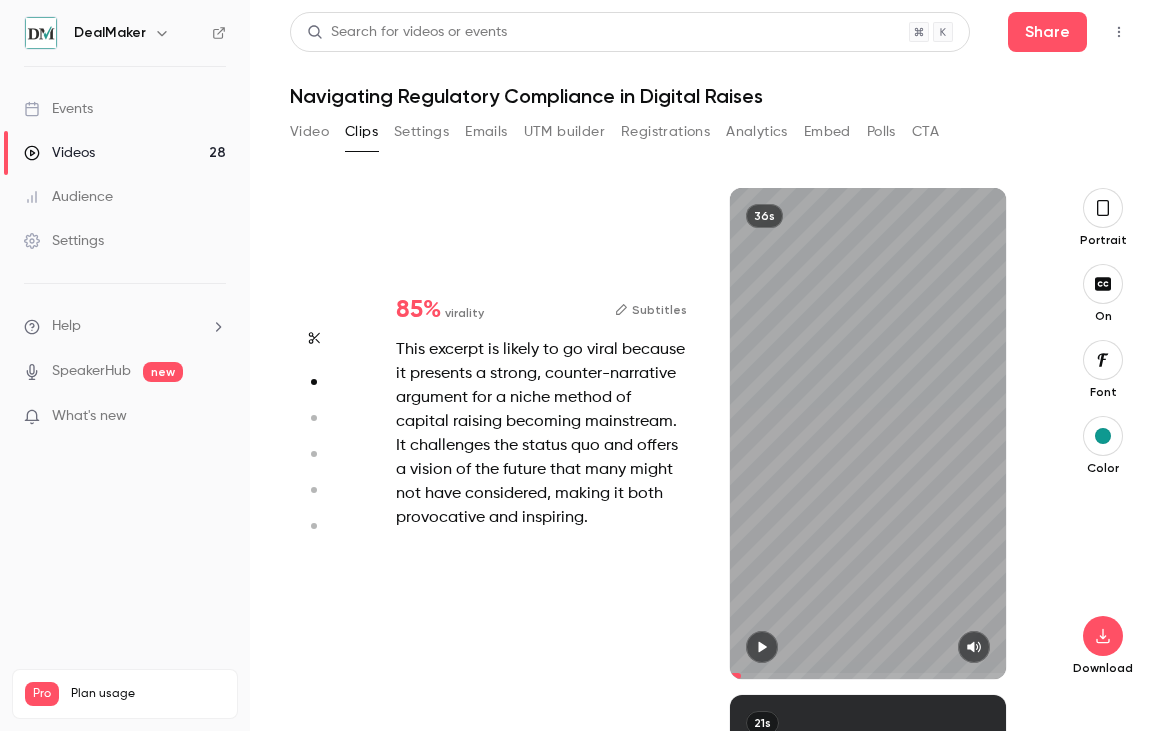 click at bounding box center (1103, 436) 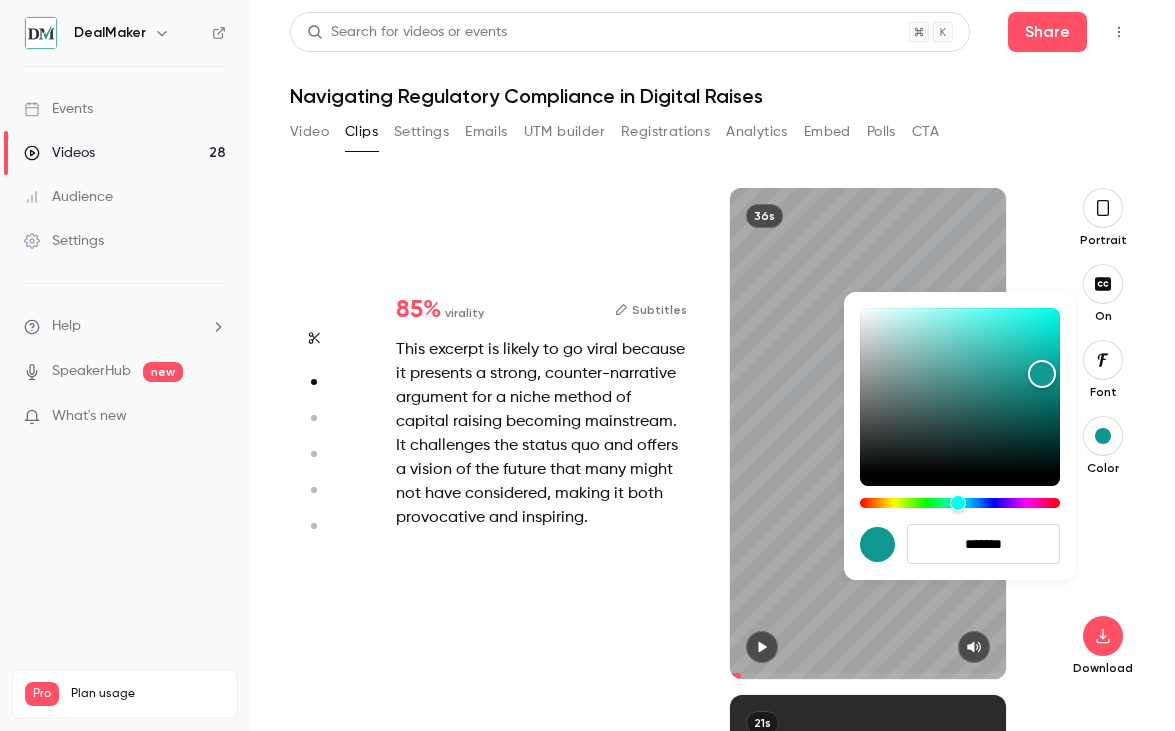 click on "*******" at bounding box center [983, 544] 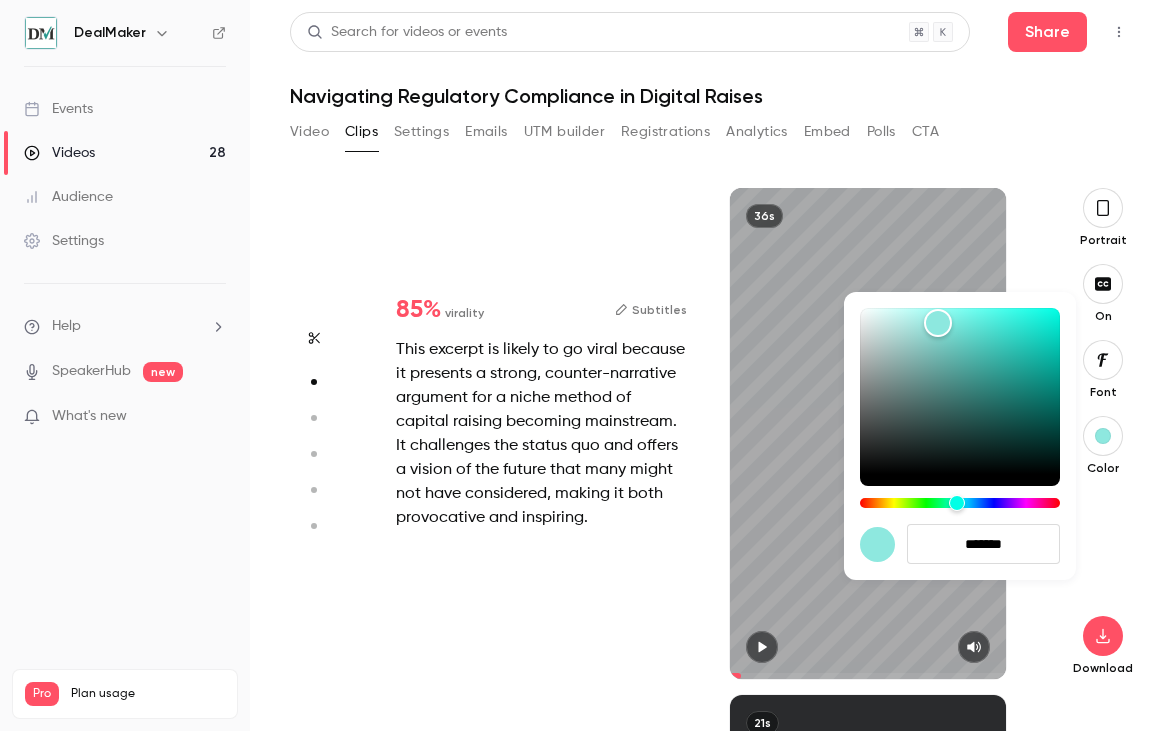 type on "*******" 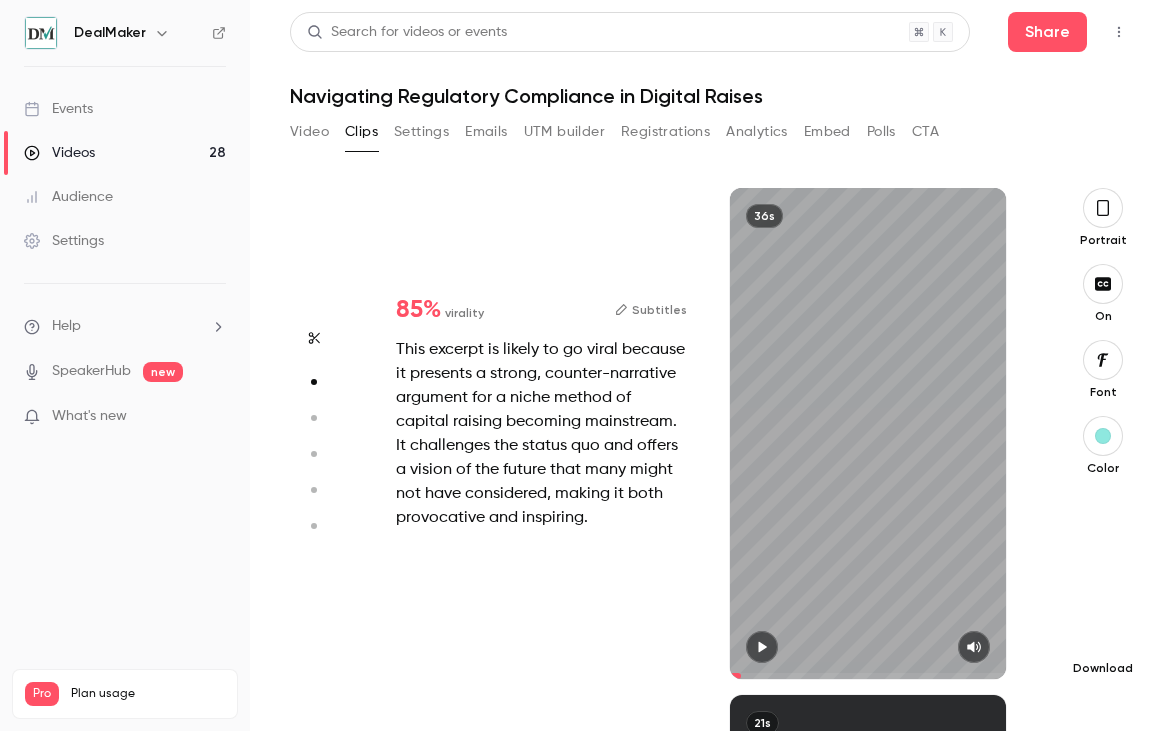 click 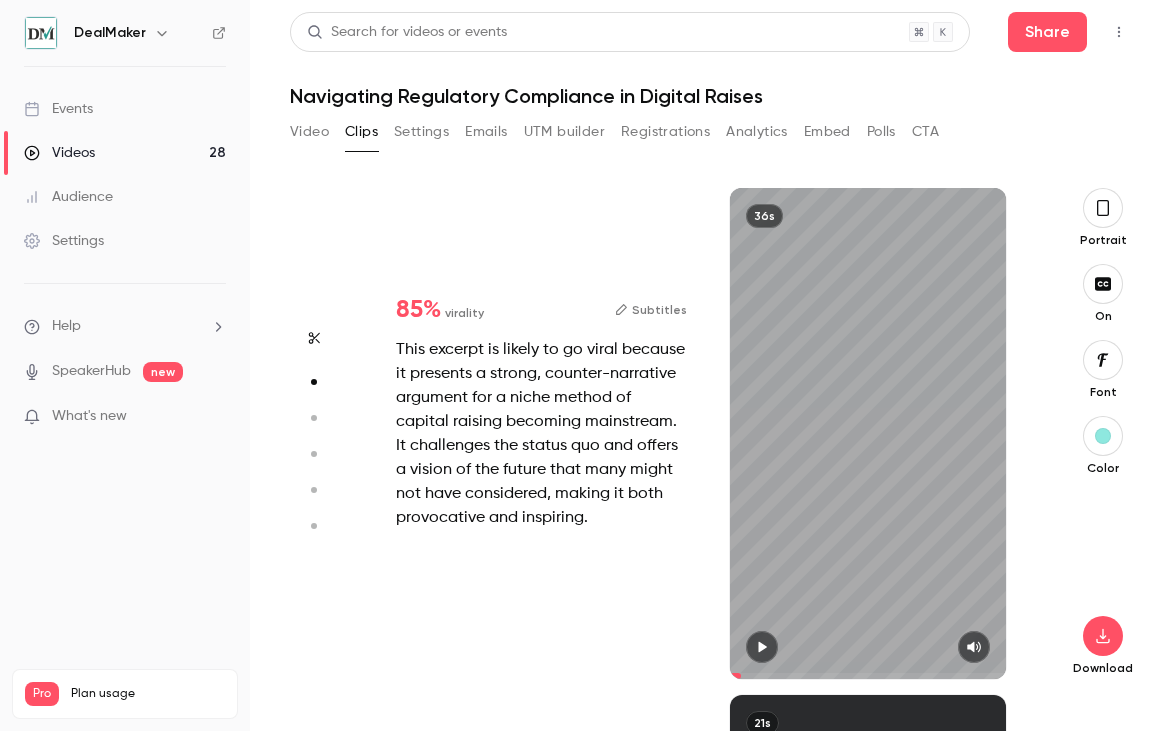 type on "*****" 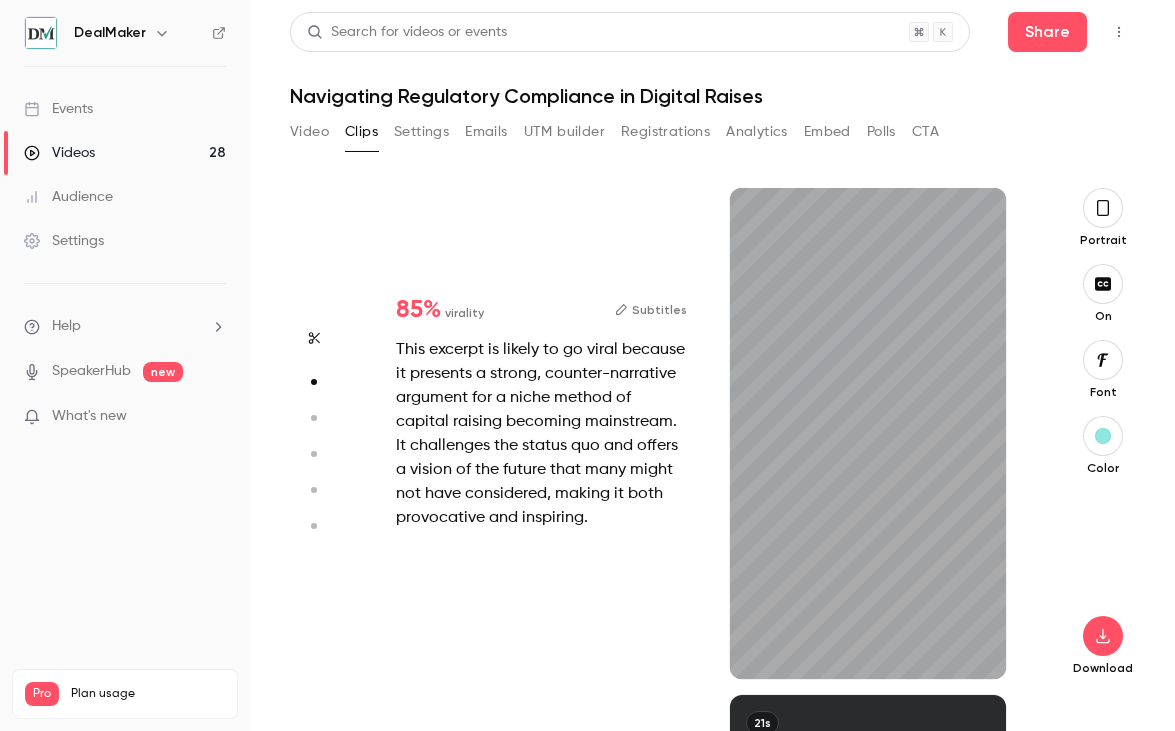 type on "***" 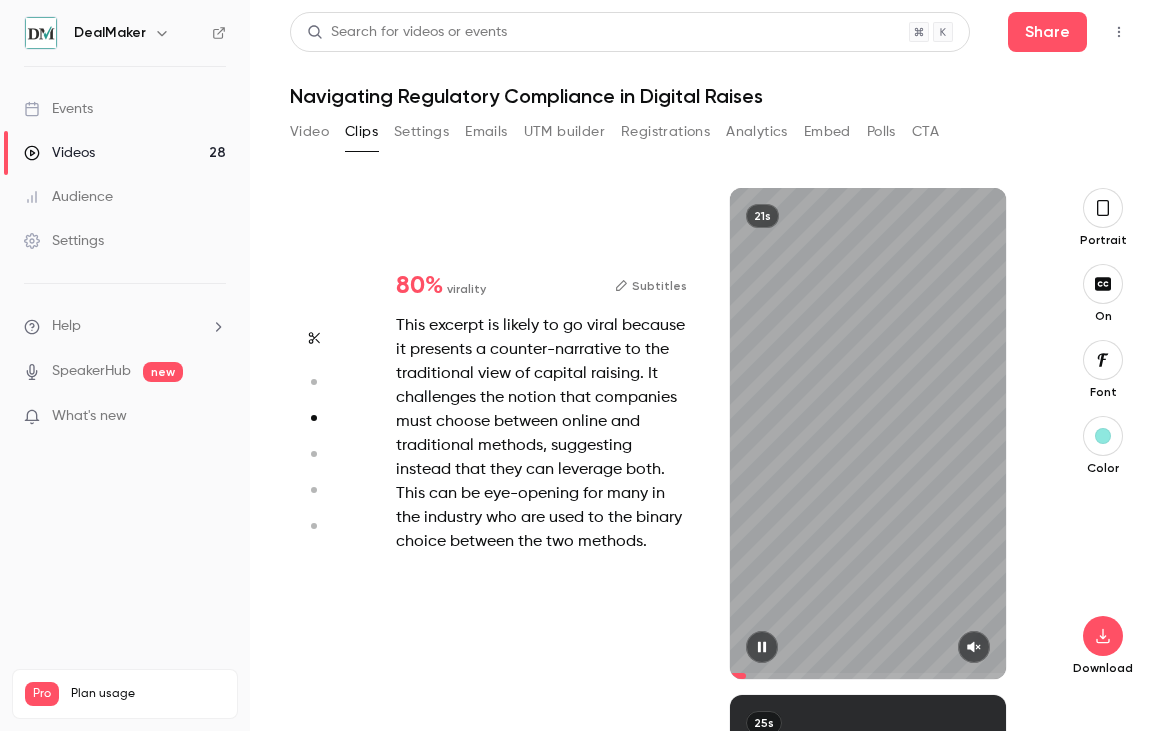 type on "***" 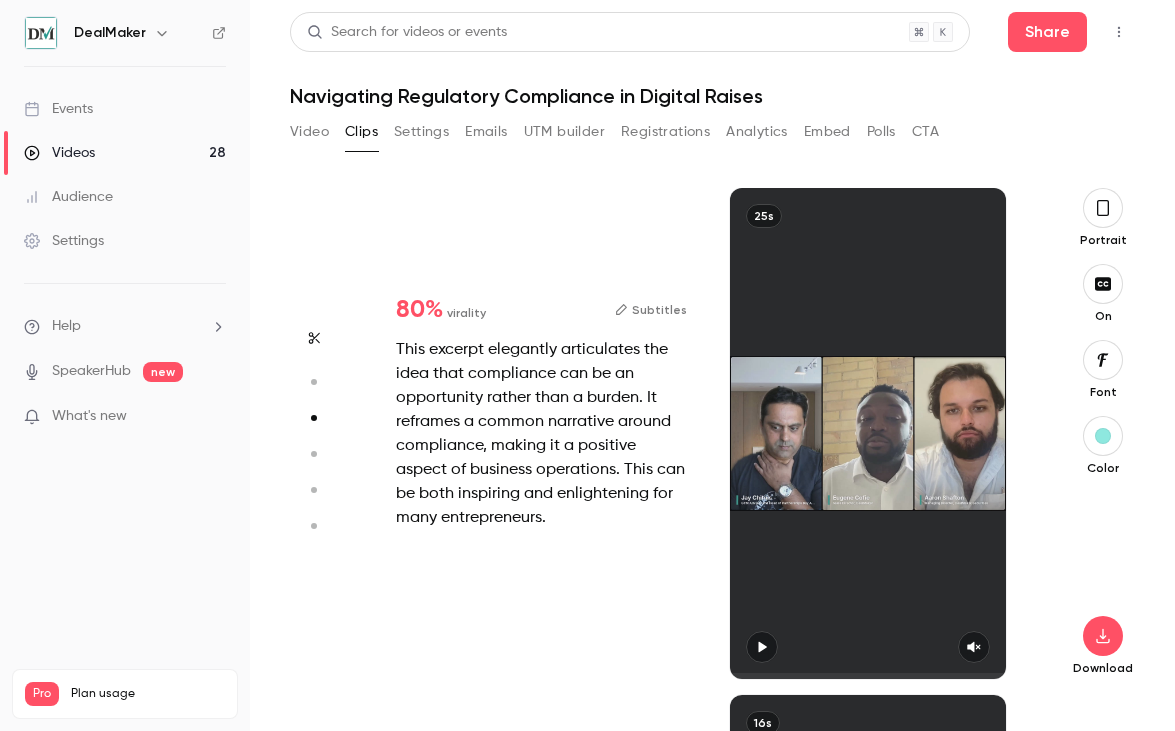 type on "*" 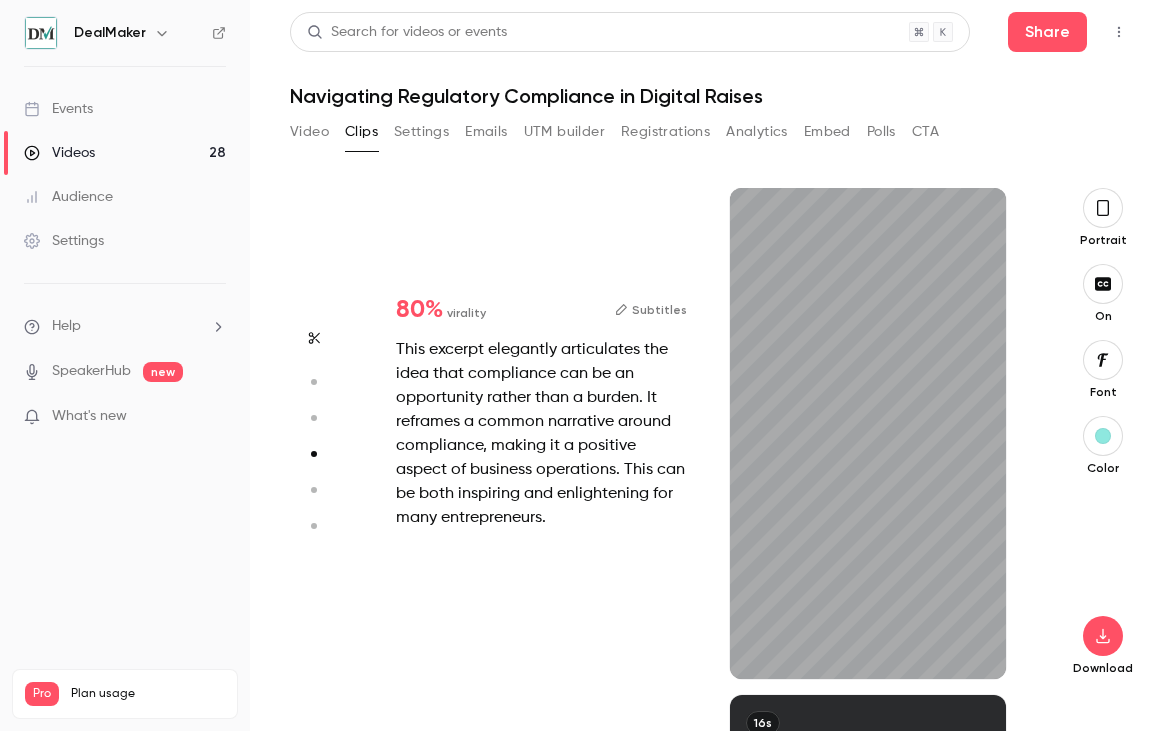 type on "***" 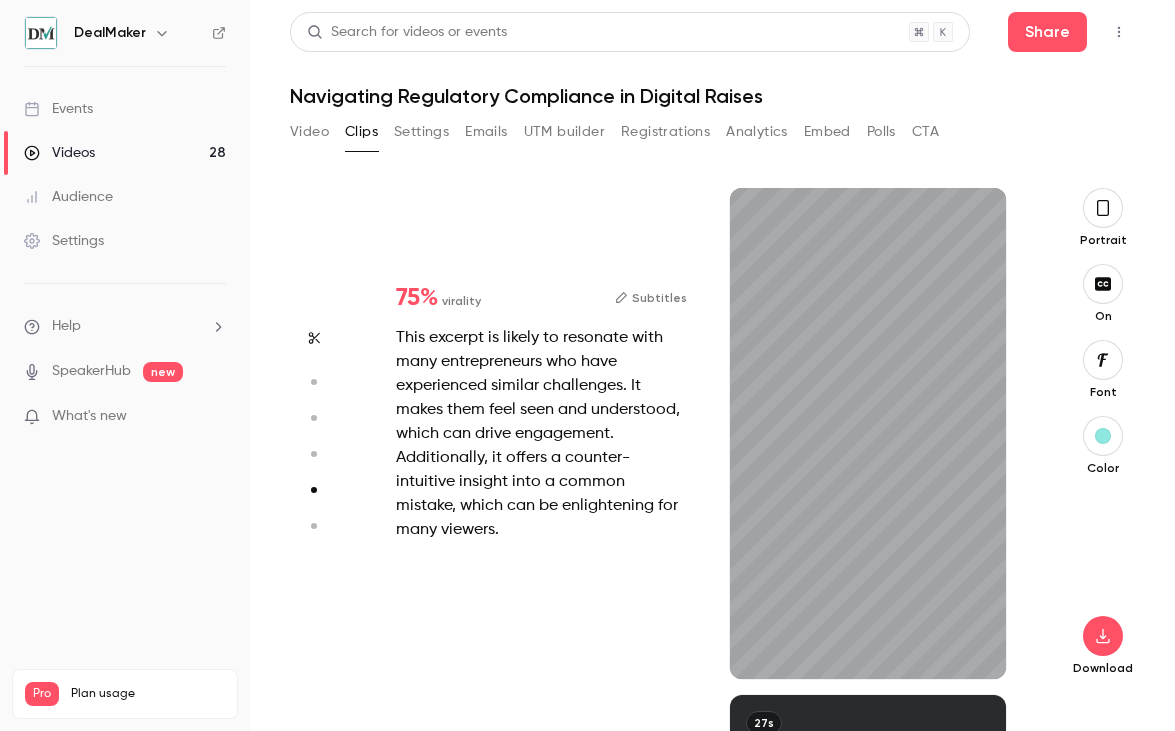 type on "*" 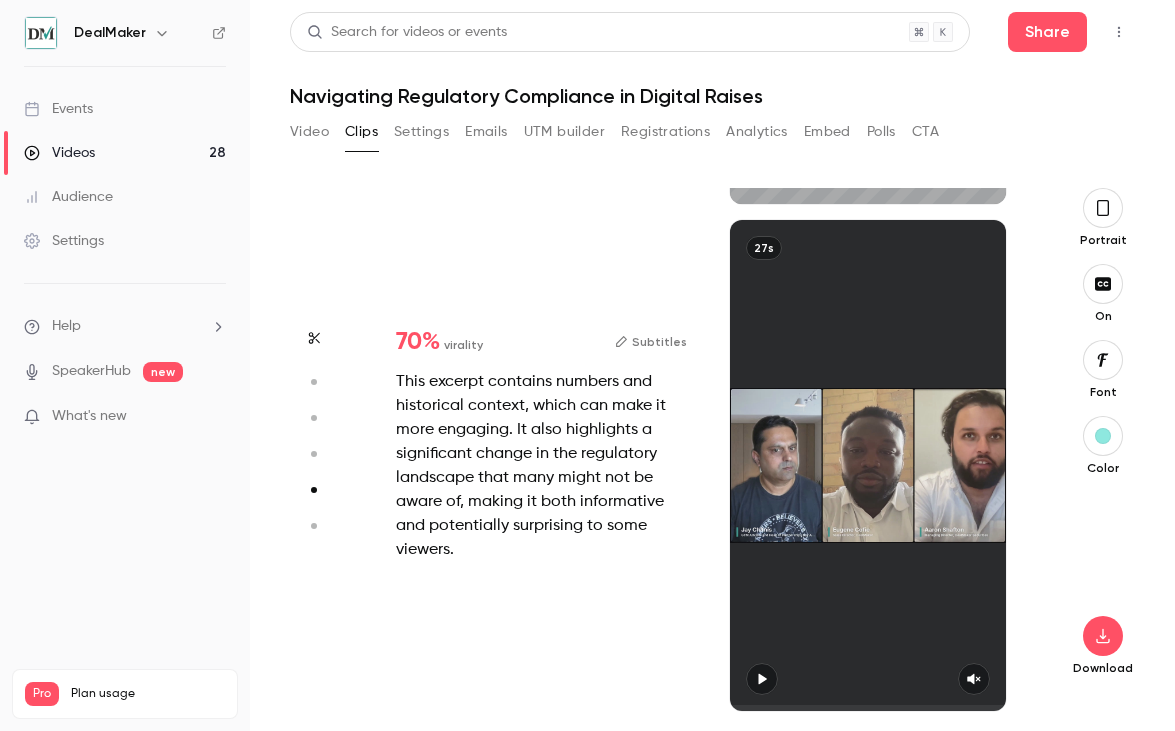 type on "*" 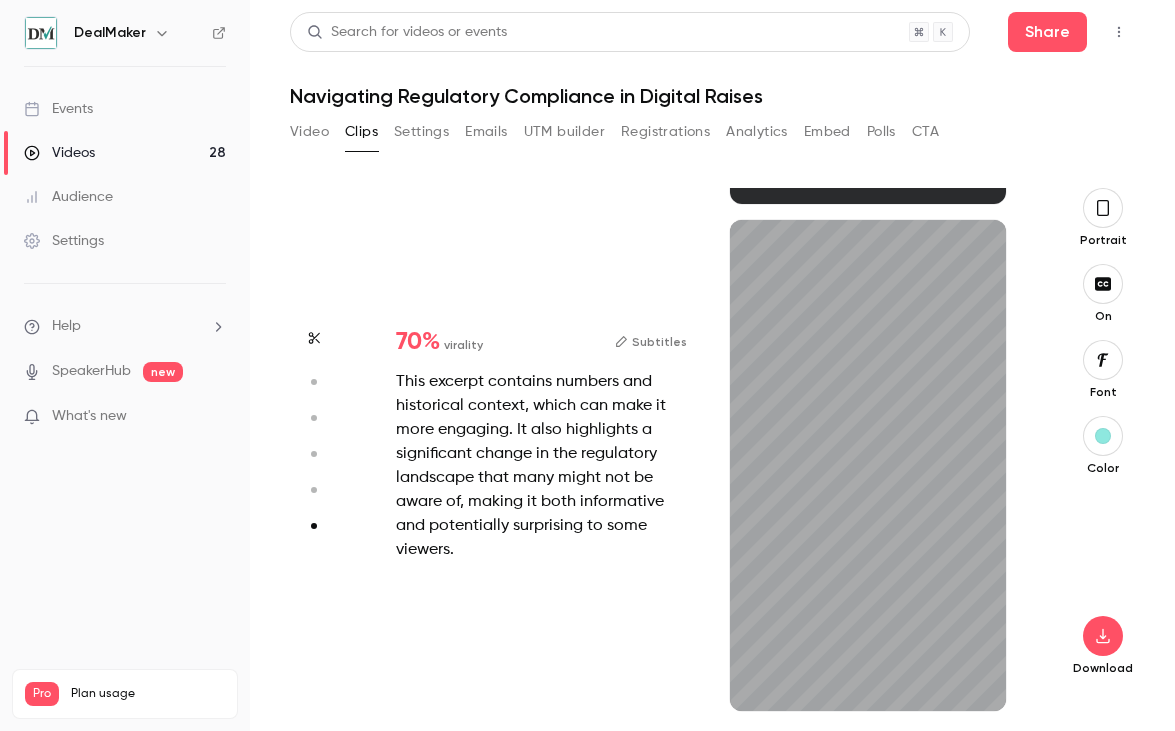 scroll, scrollTop: 2503, scrollLeft: 0, axis: vertical 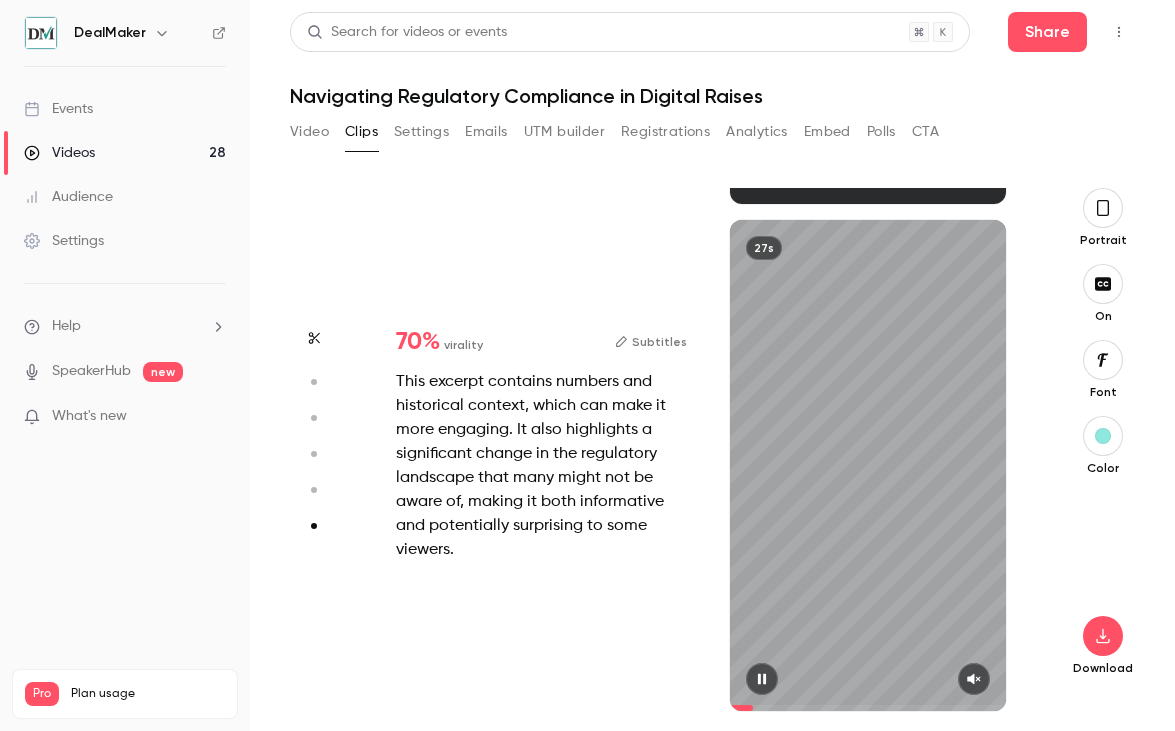 type on "***" 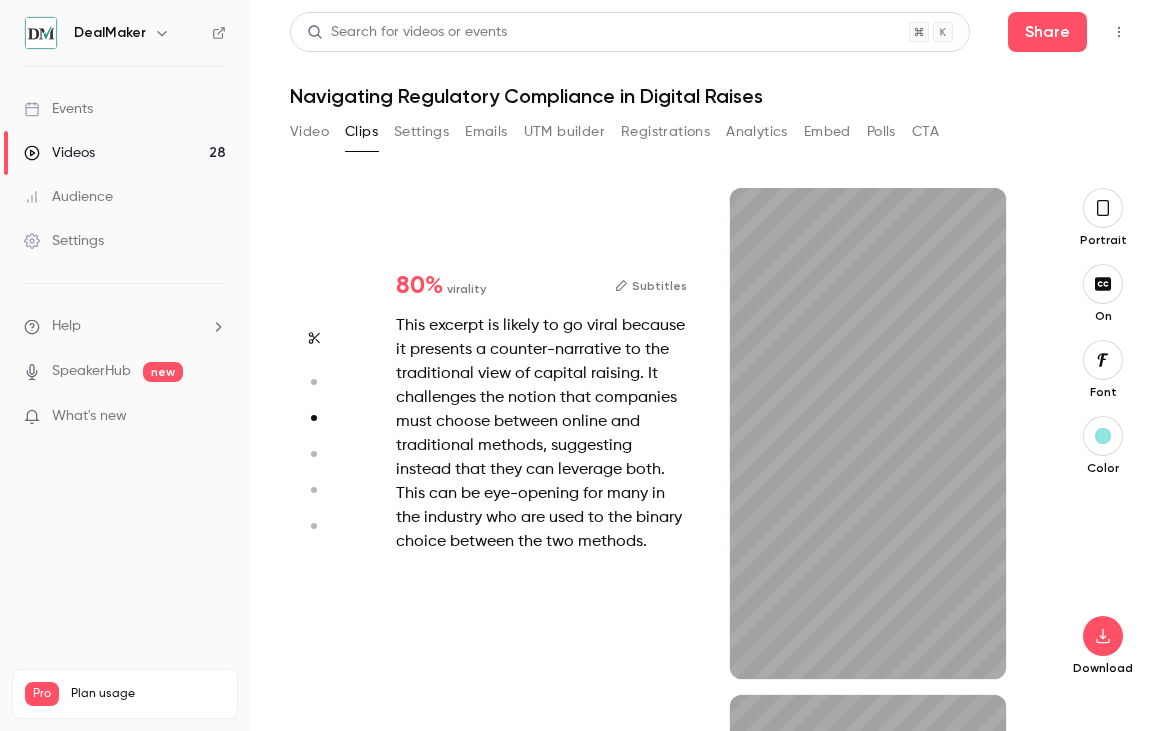 type on "*****" 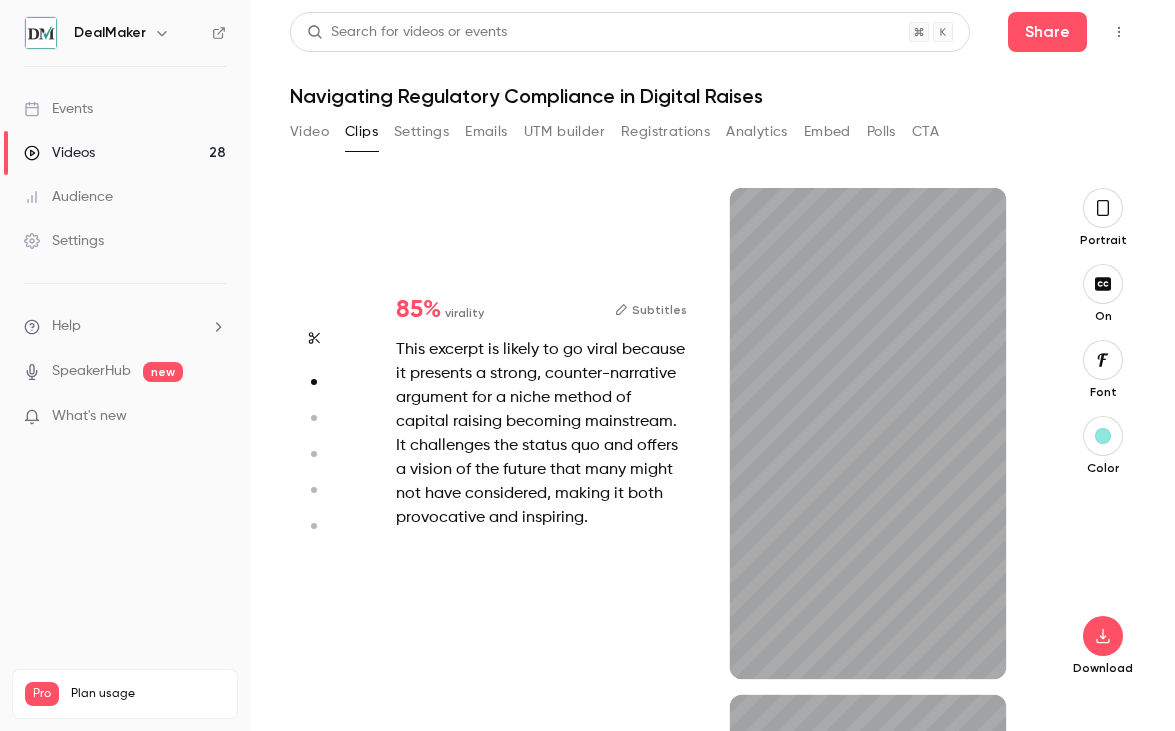 type on "***" 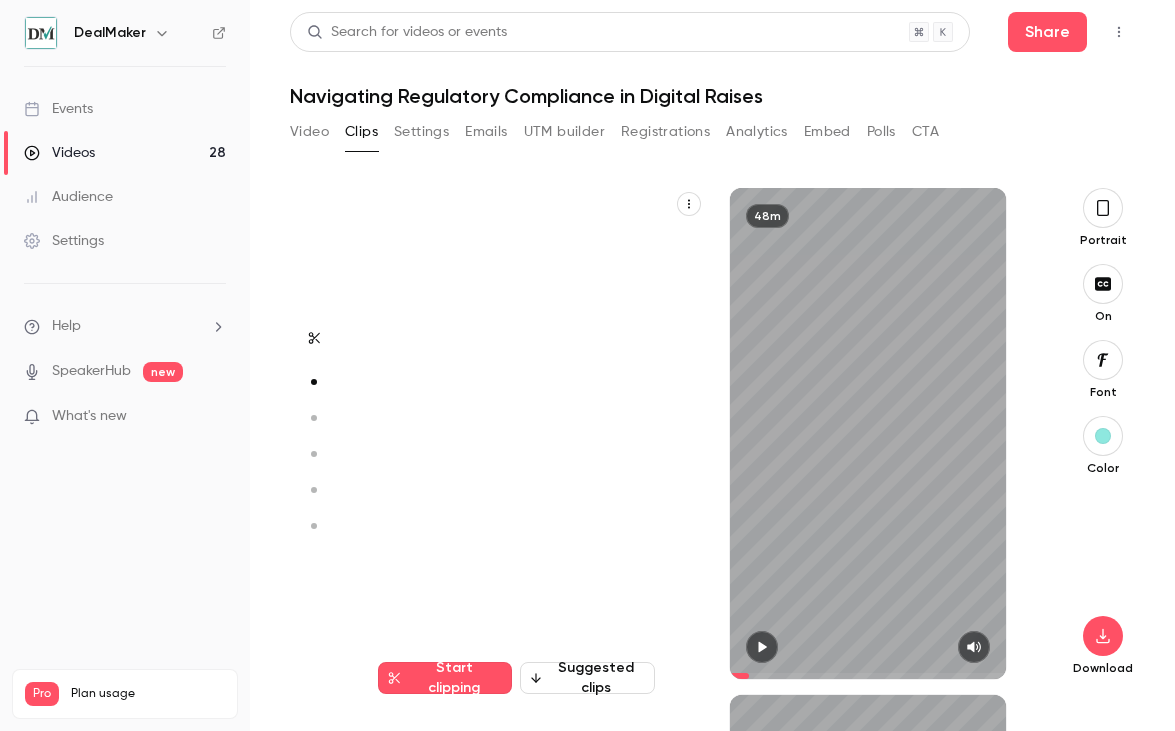type on "*****" 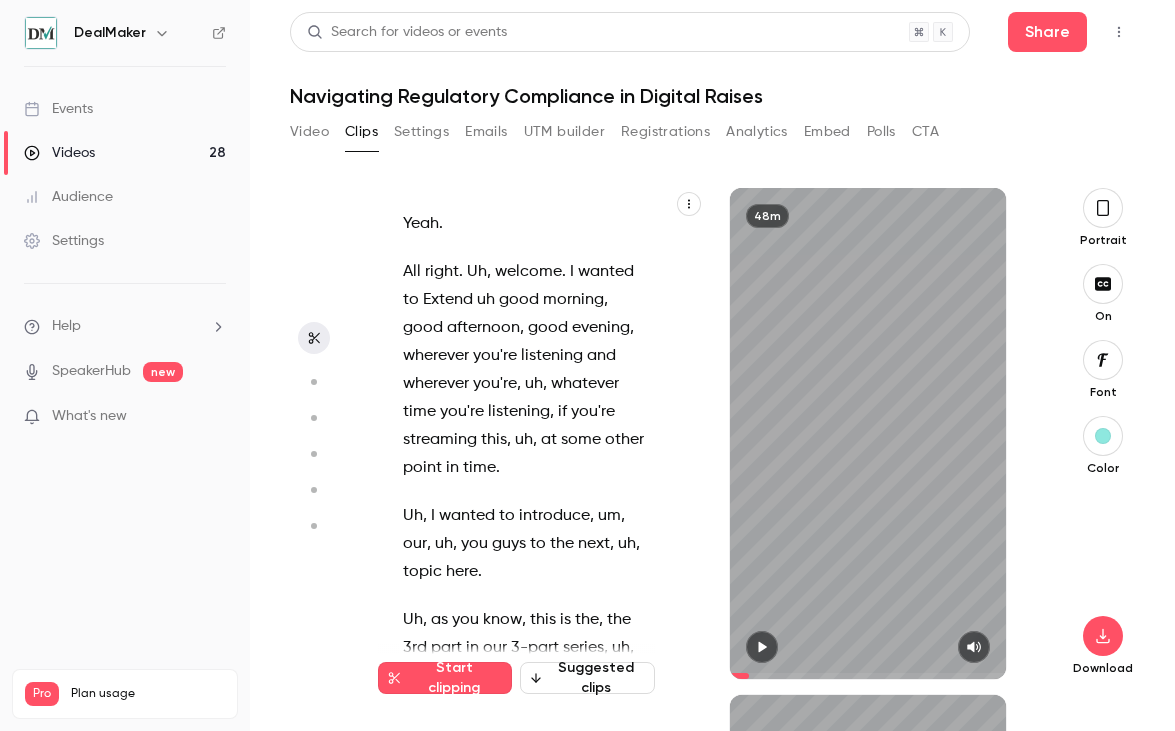 type on "*****" 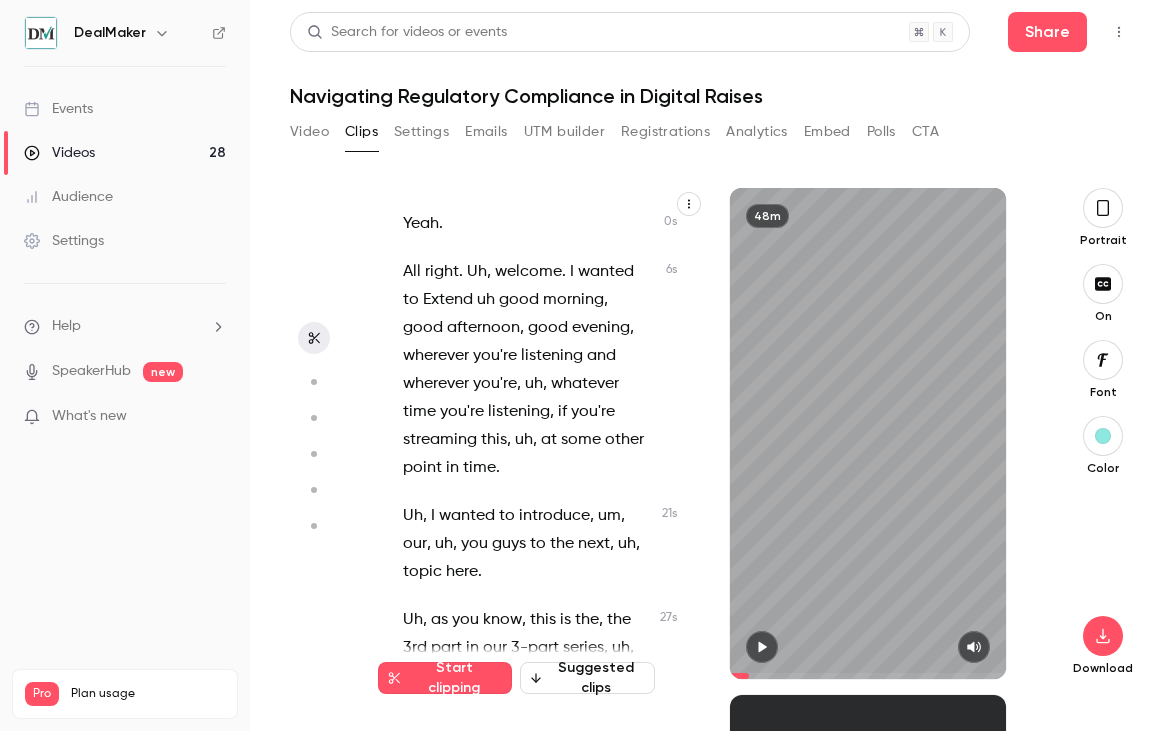 scroll, scrollTop: 363, scrollLeft: 0, axis: vertical 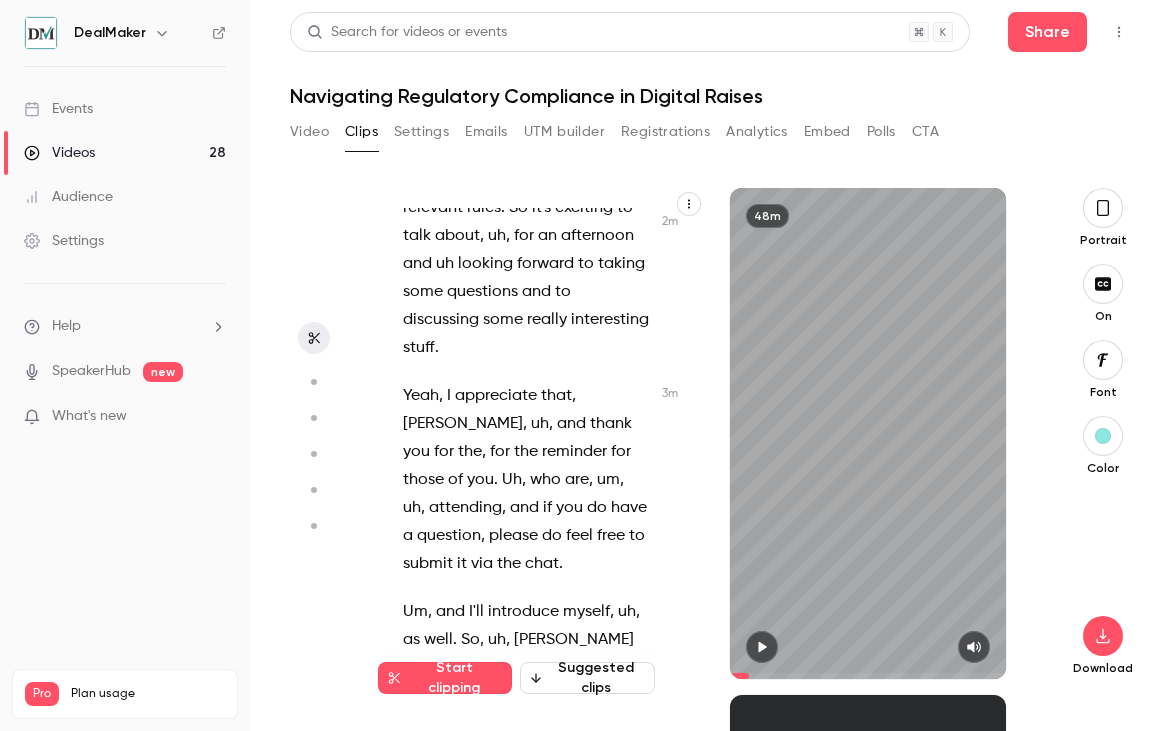type on "*****" 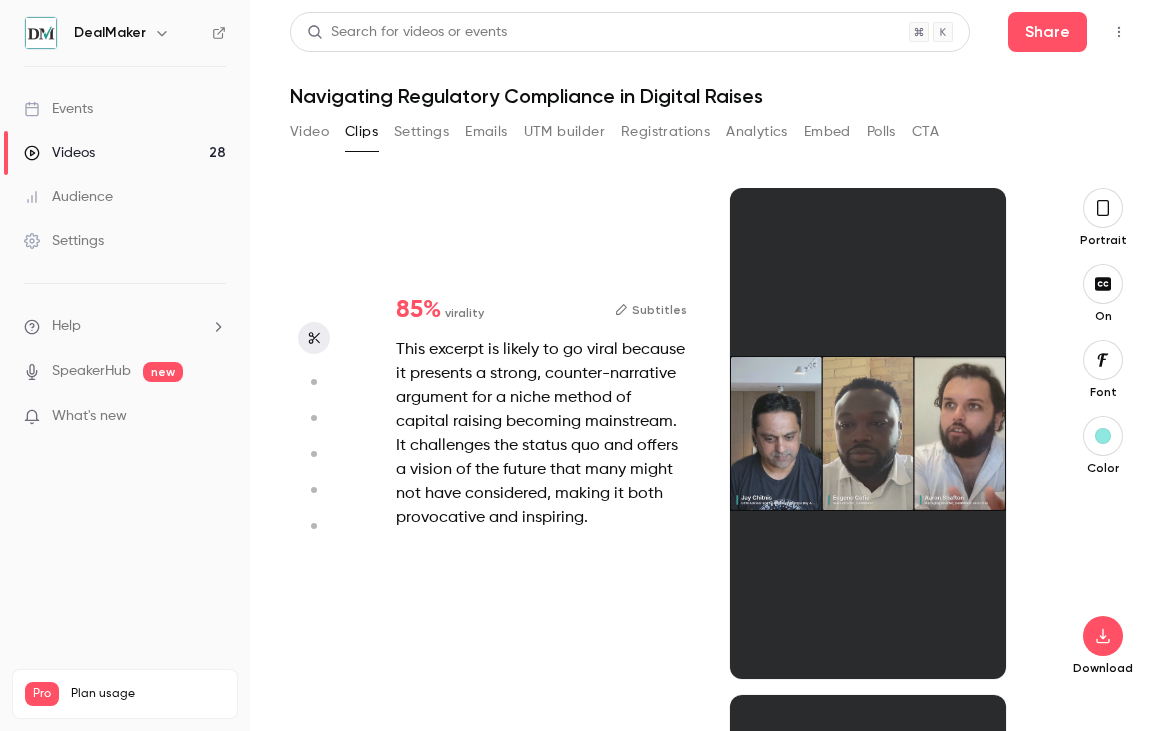 scroll, scrollTop: 0, scrollLeft: 0, axis: both 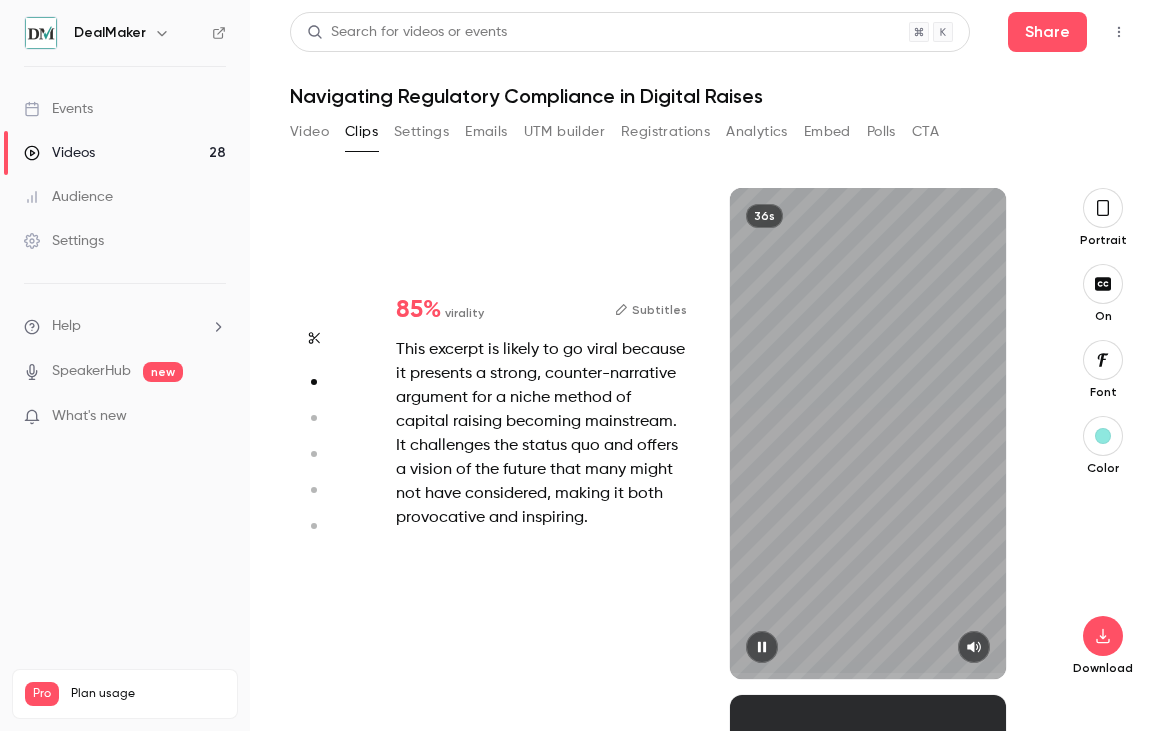 type on "***" 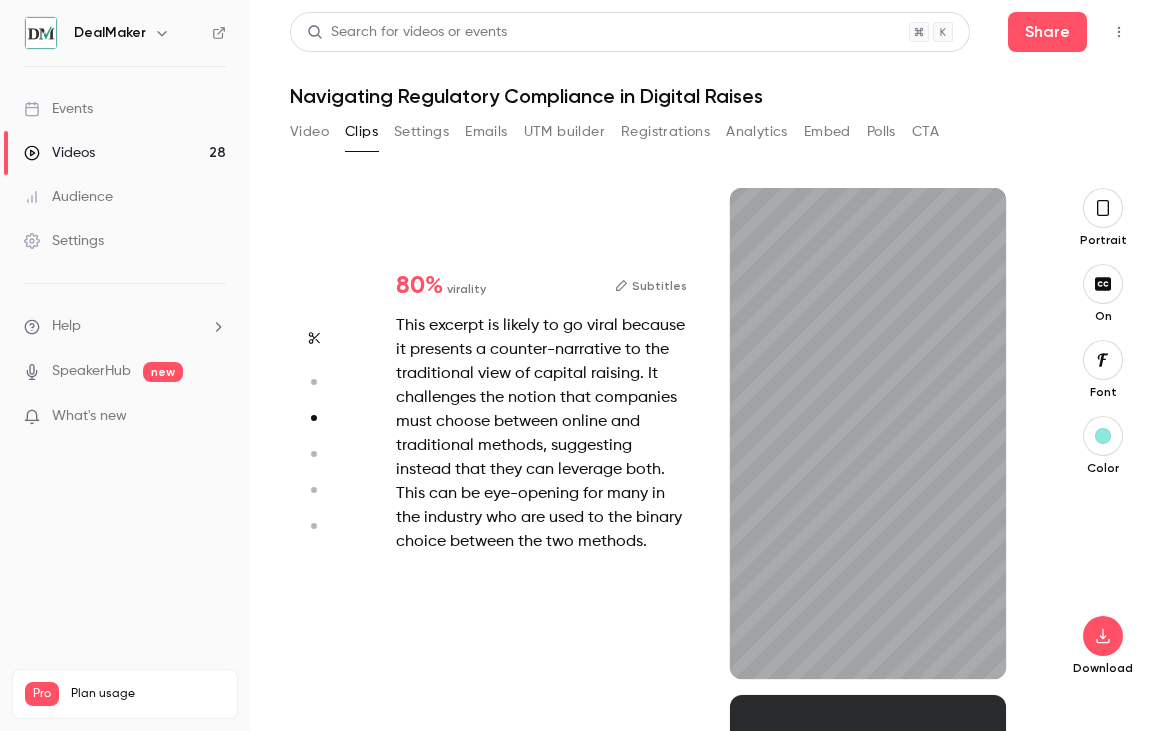 scroll, scrollTop: 1014, scrollLeft: 0, axis: vertical 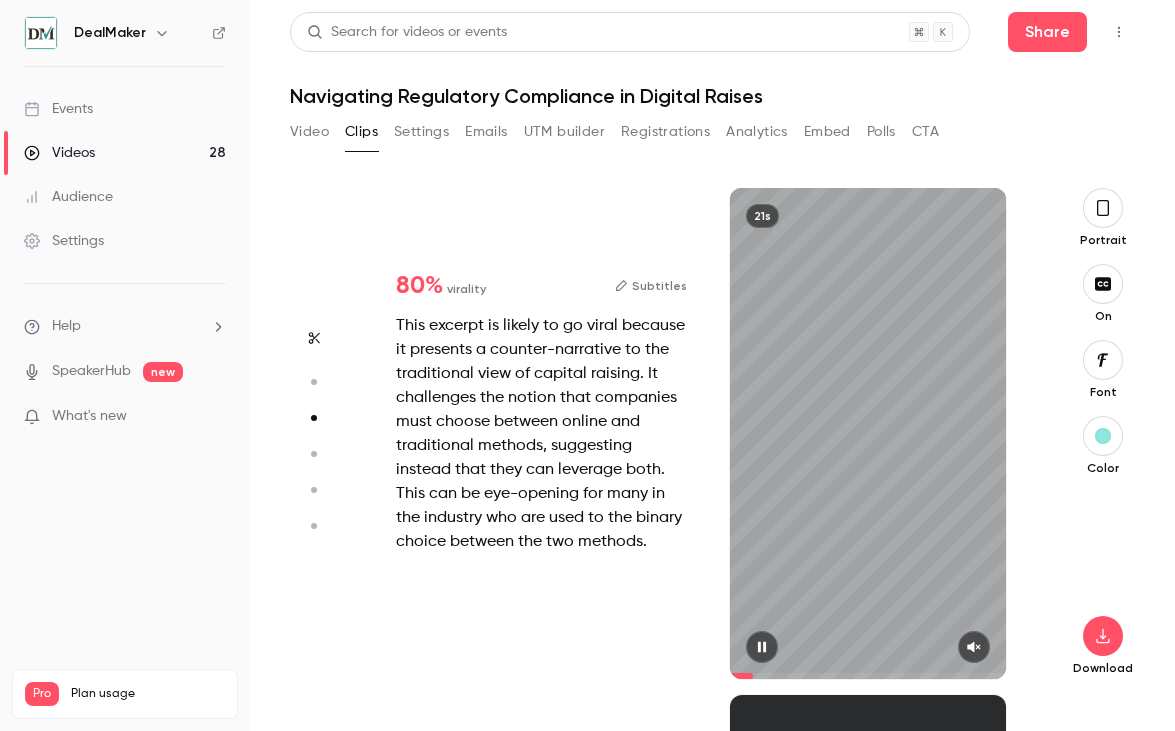 click at bounding box center [974, 647] 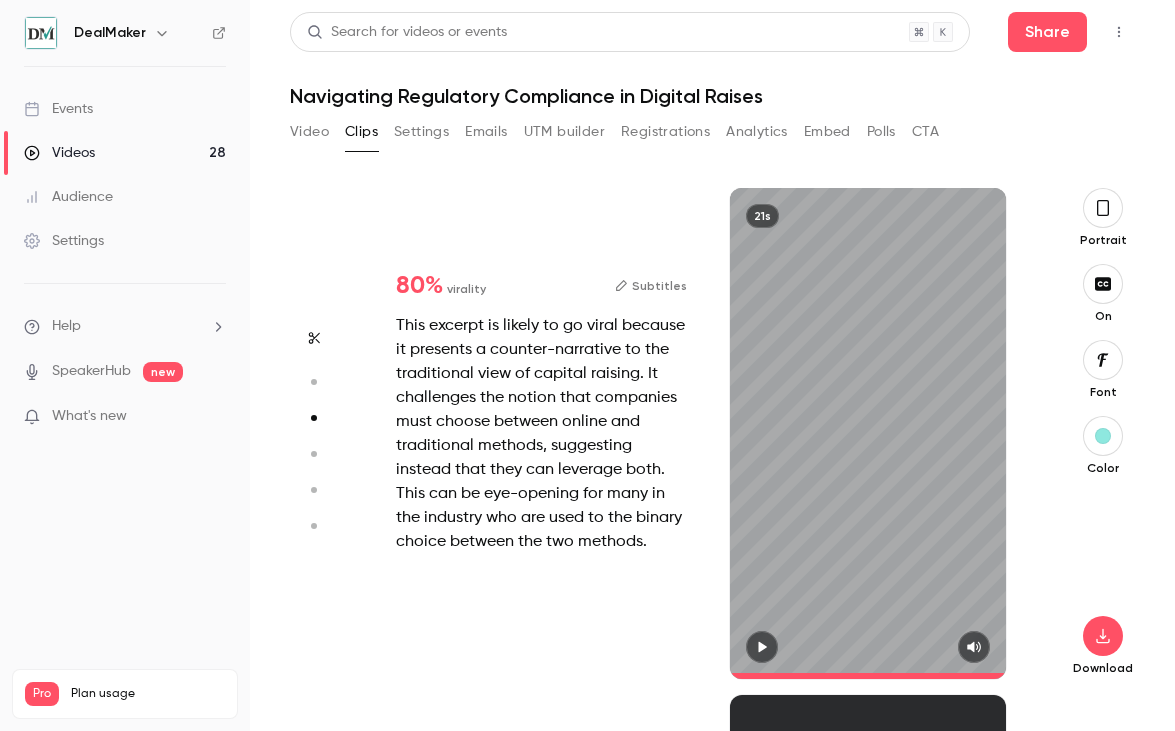 type on "****" 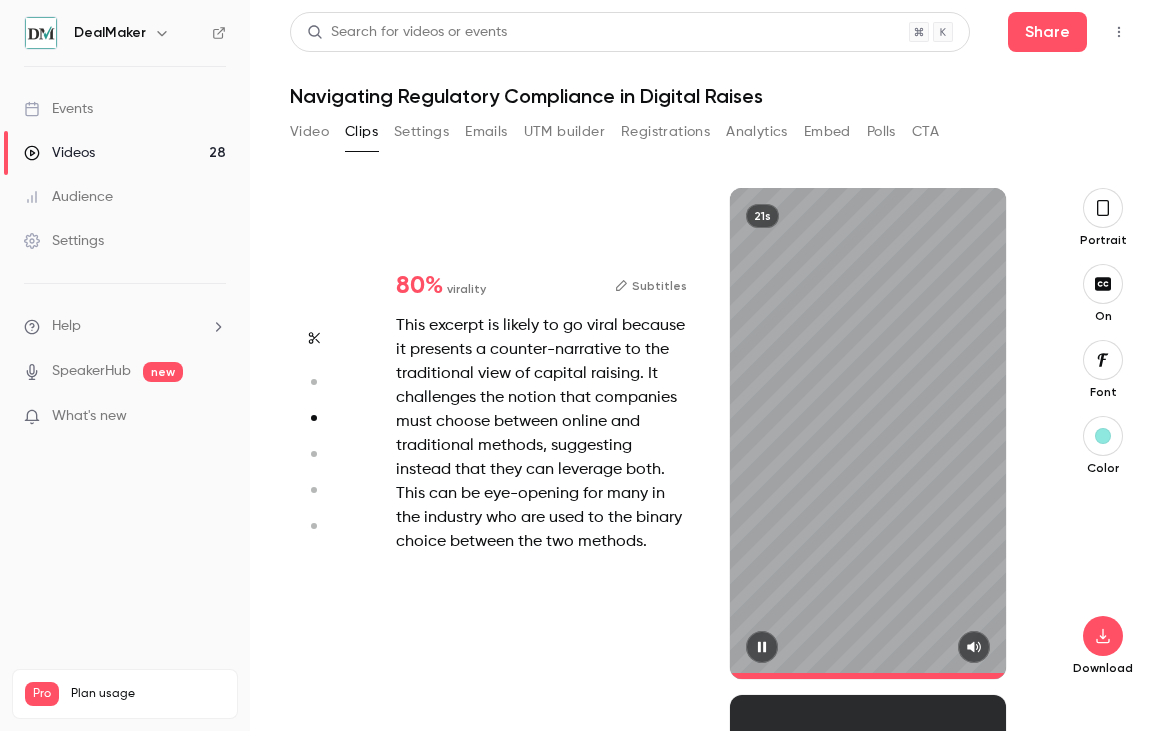 type on "*****" 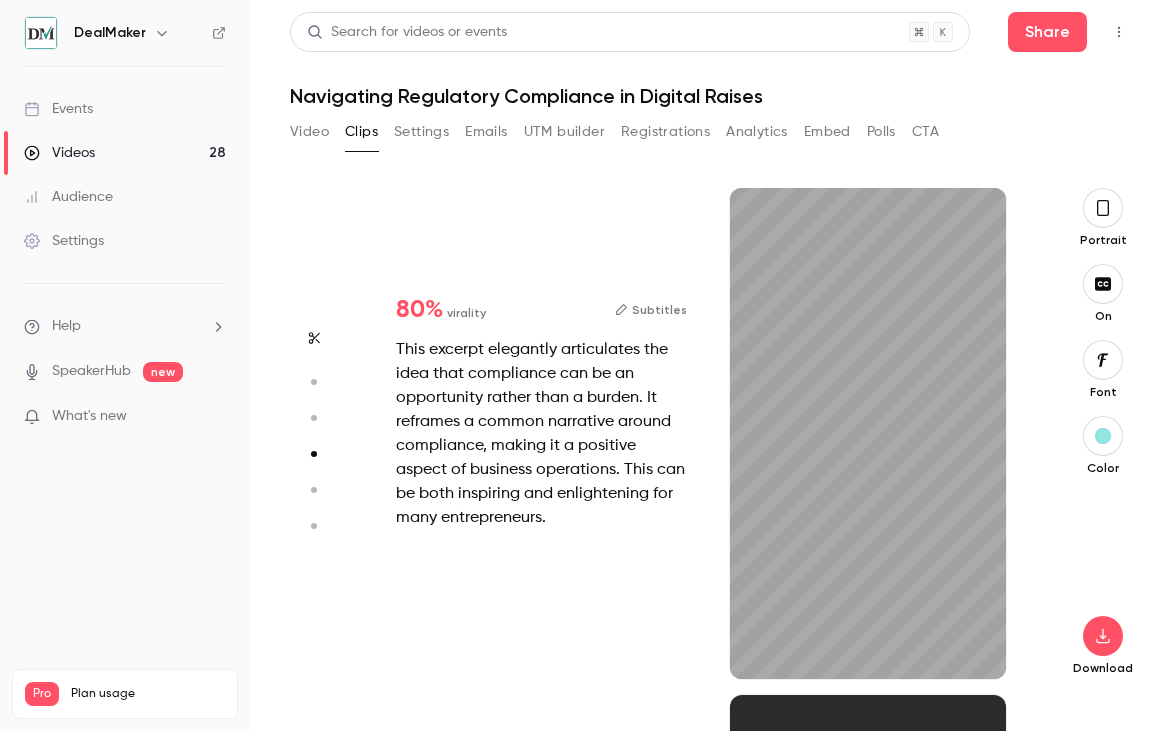 scroll, scrollTop: 1521, scrollLeft: 0, axis: vertical 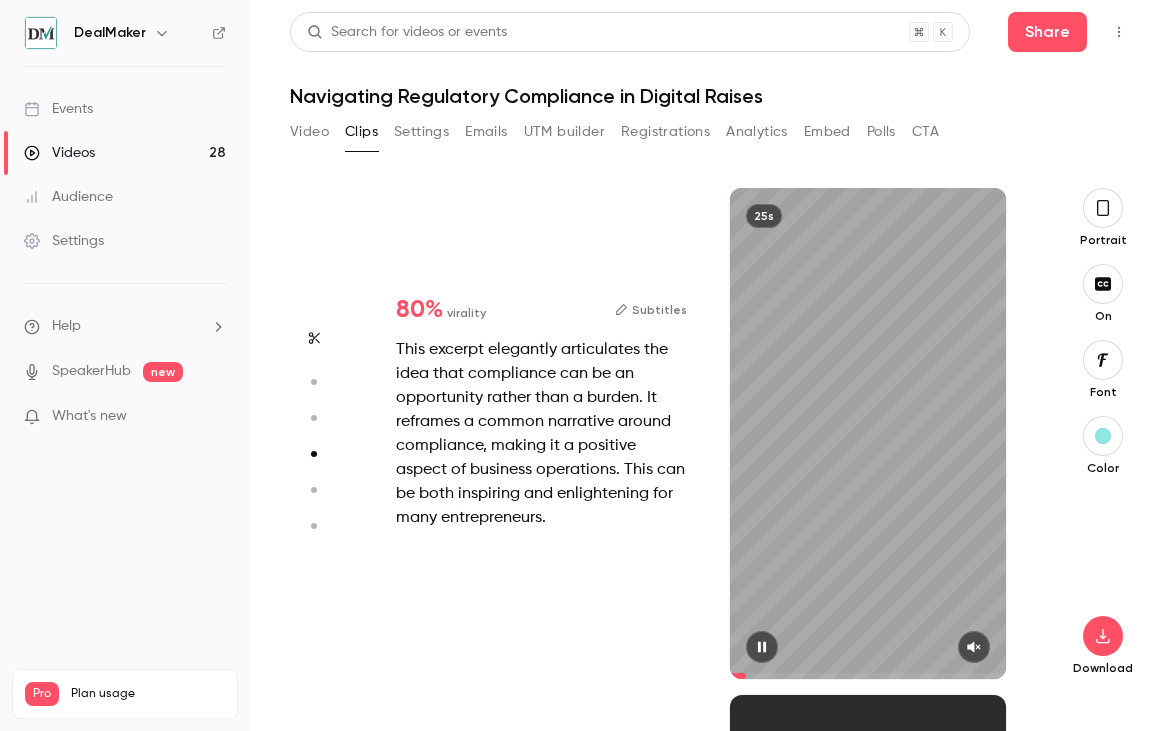 click at bounding box center [974, 647] 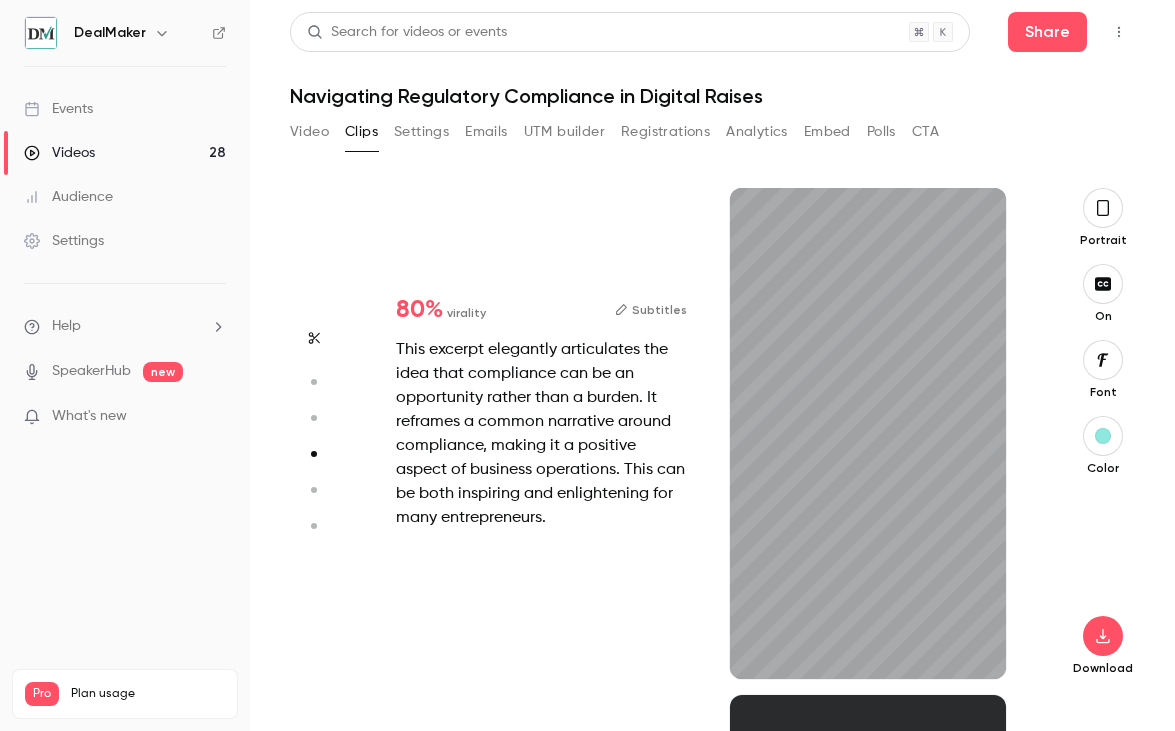 type on "****" 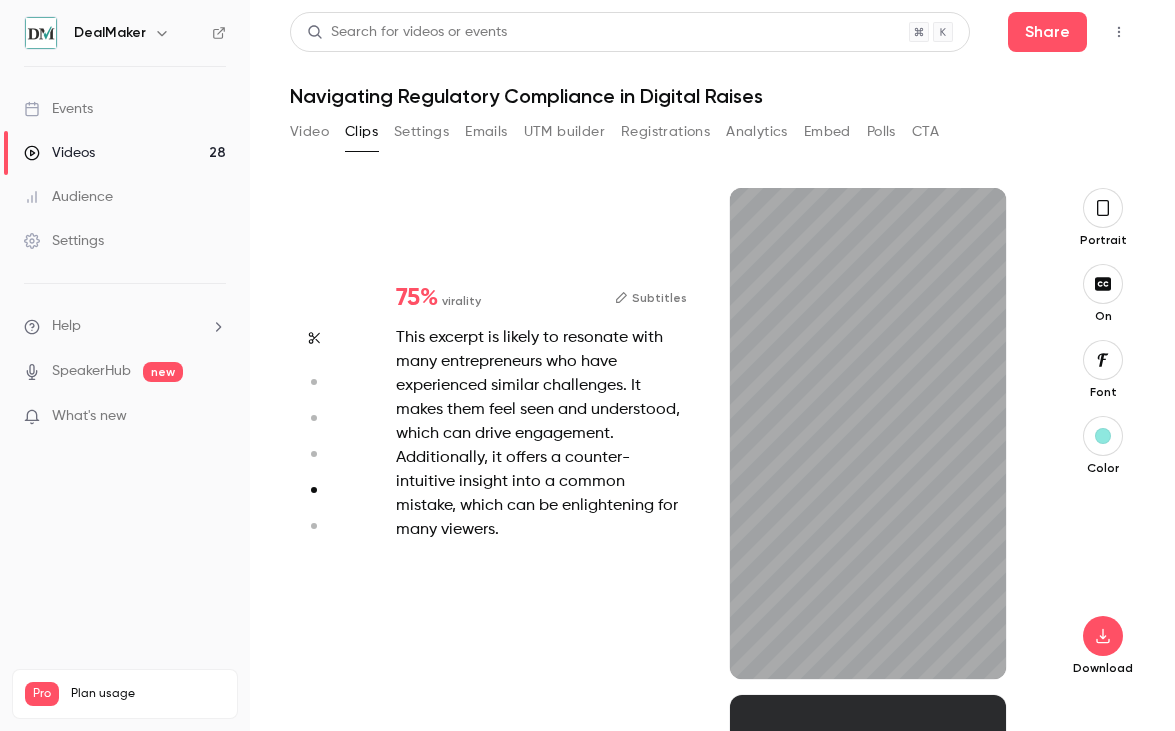 scroll, scrollTop: 2028, scrollLeft: 0, axis: vertical 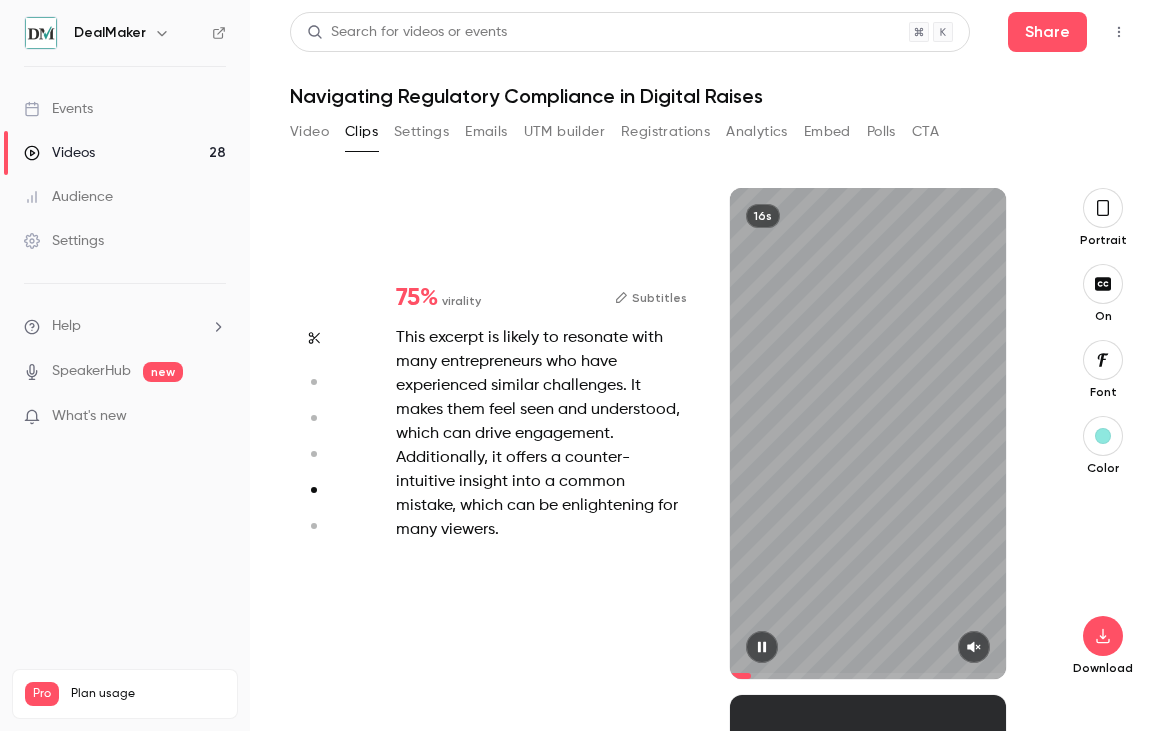 click at bounding box center [974, 647] 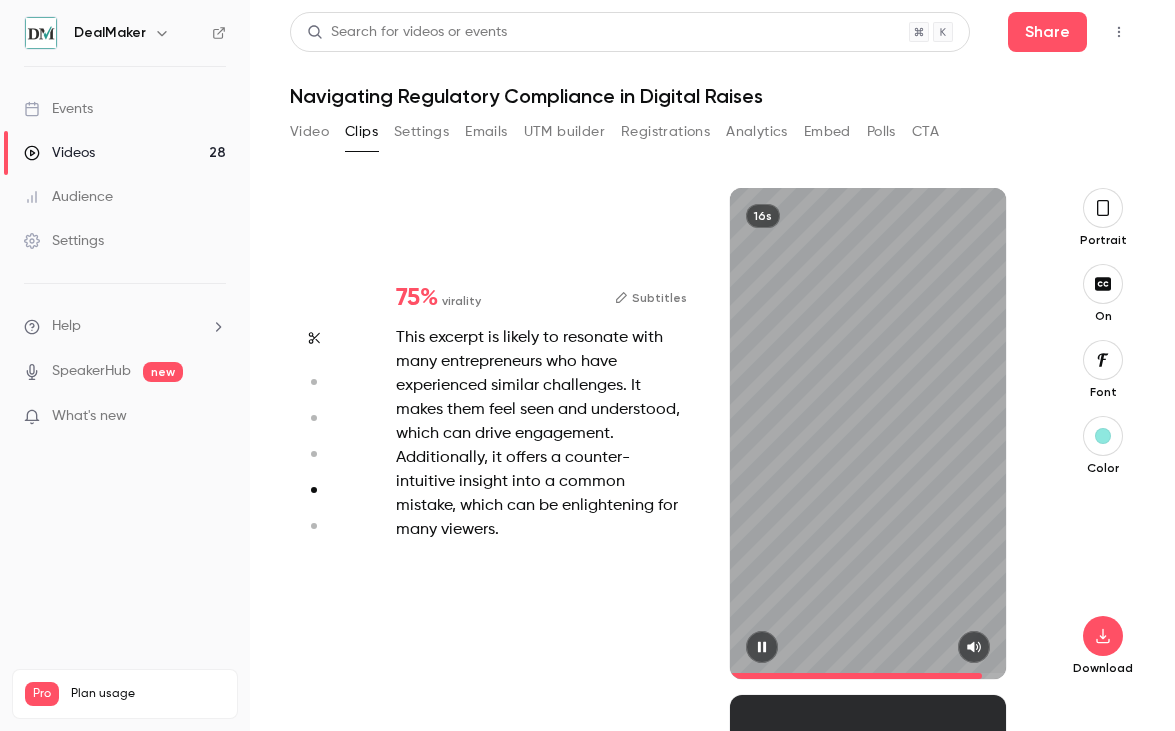 type on "****" 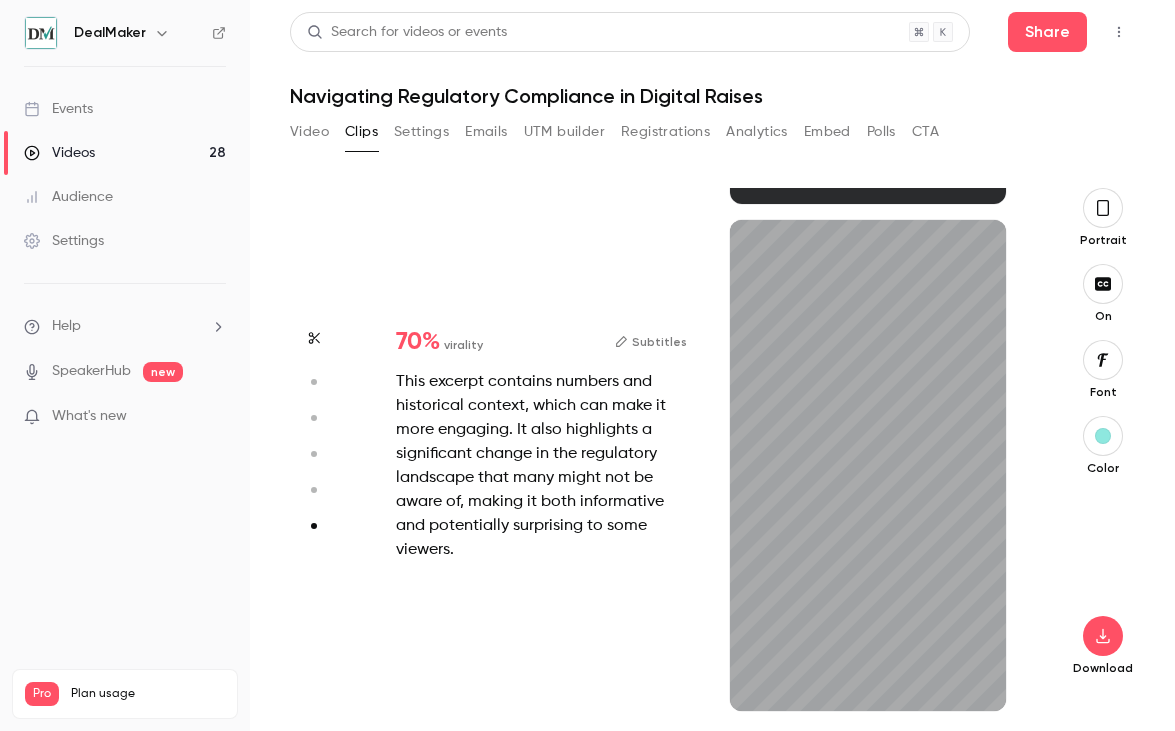 scroll, scrollTop: 2503, scrollLeft: 0, axis: vertical 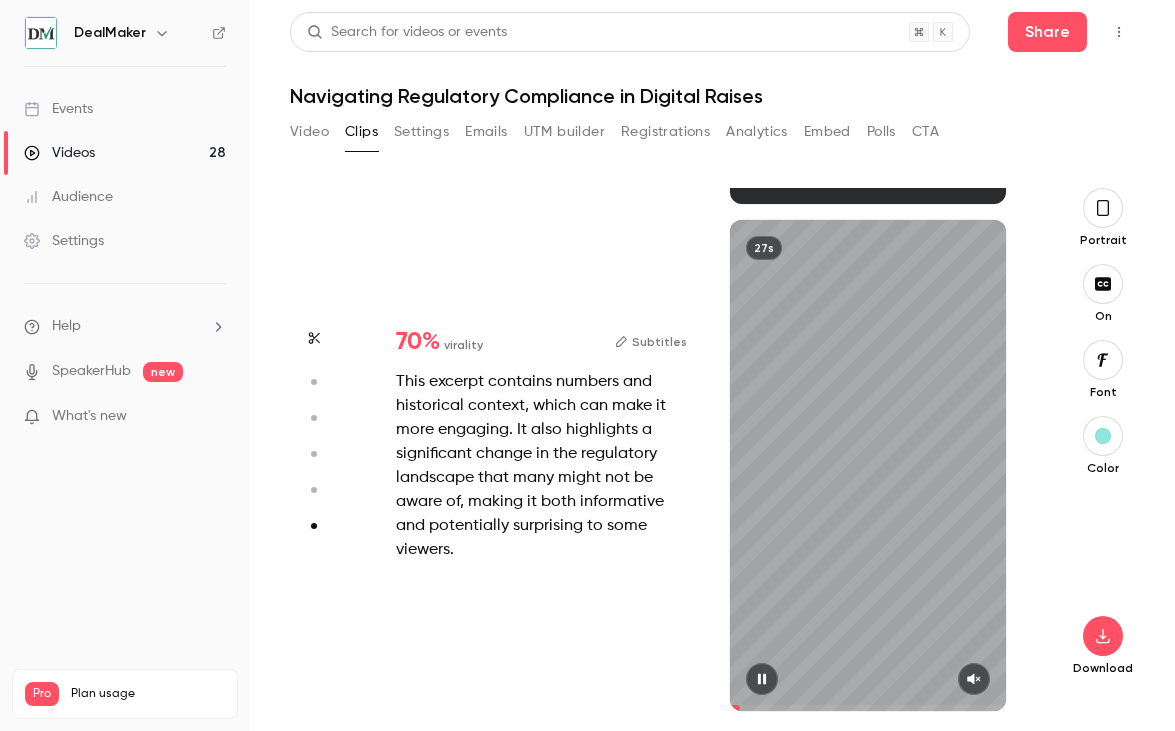 click 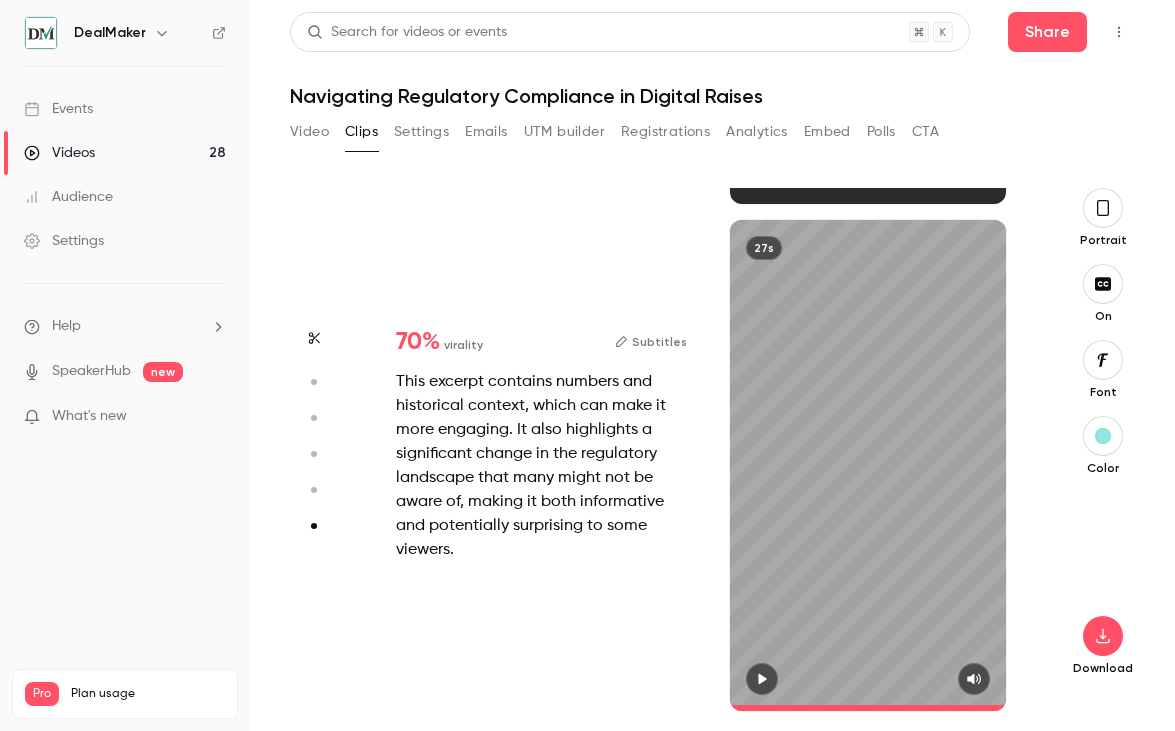 type on "****" 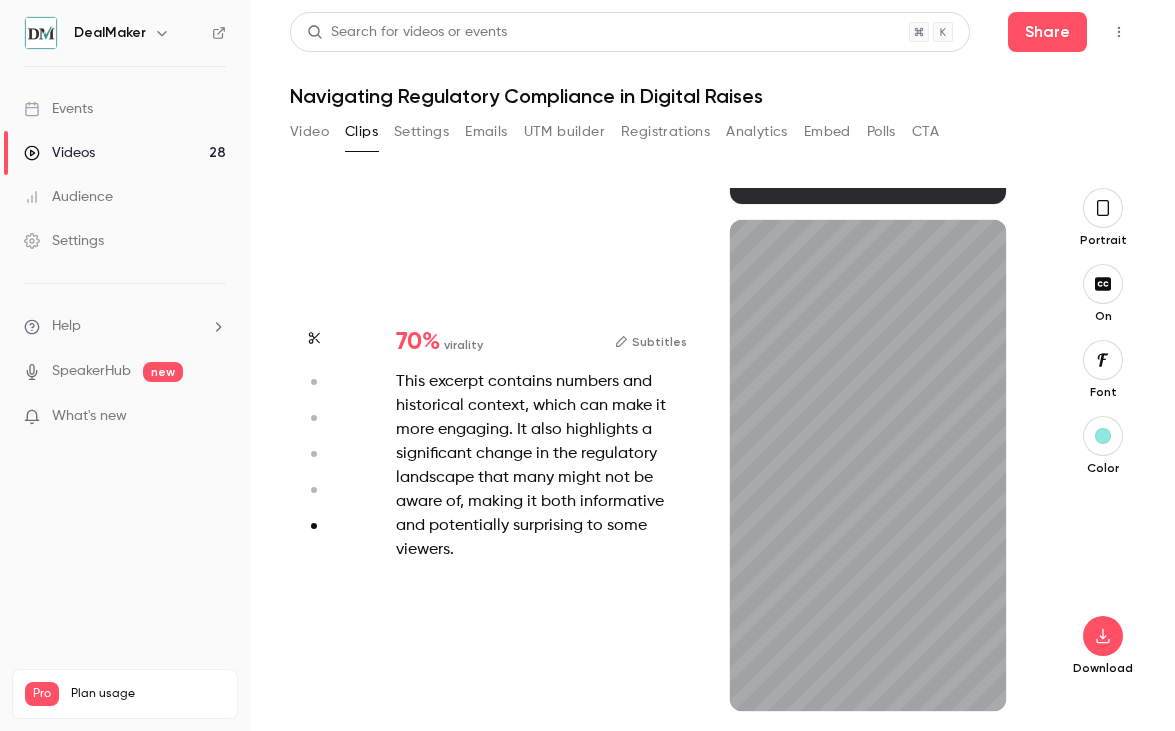 type on "*****" 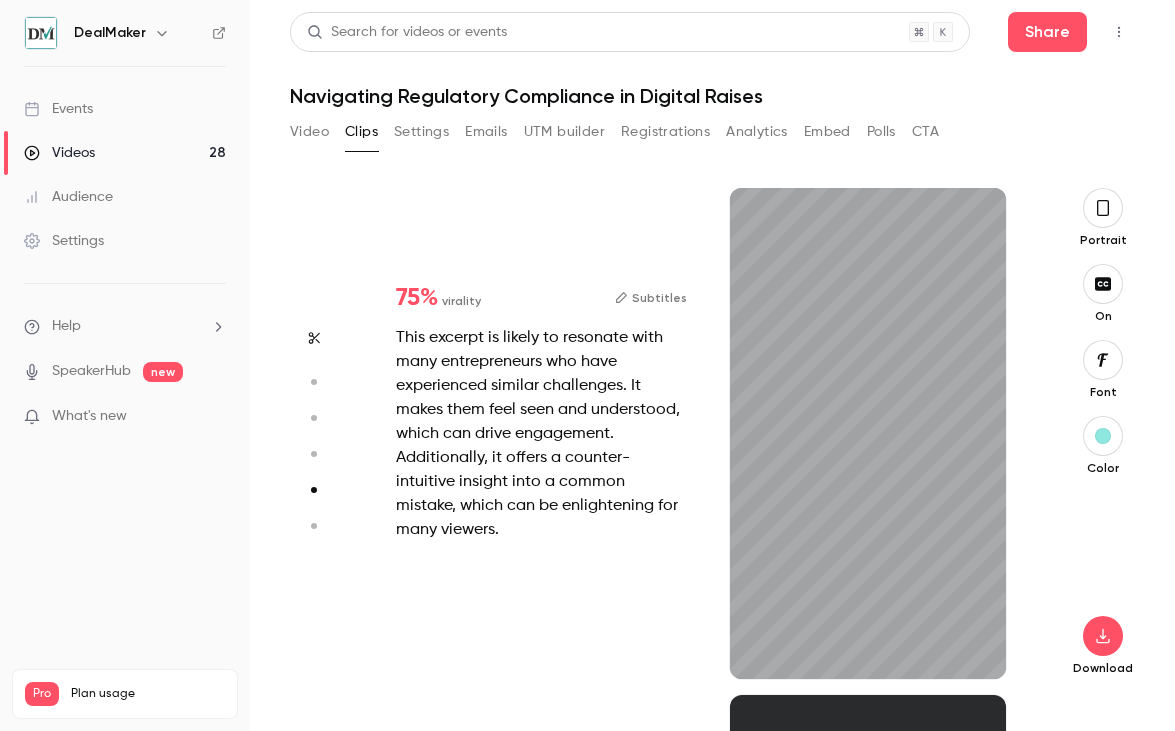 type on "*****" 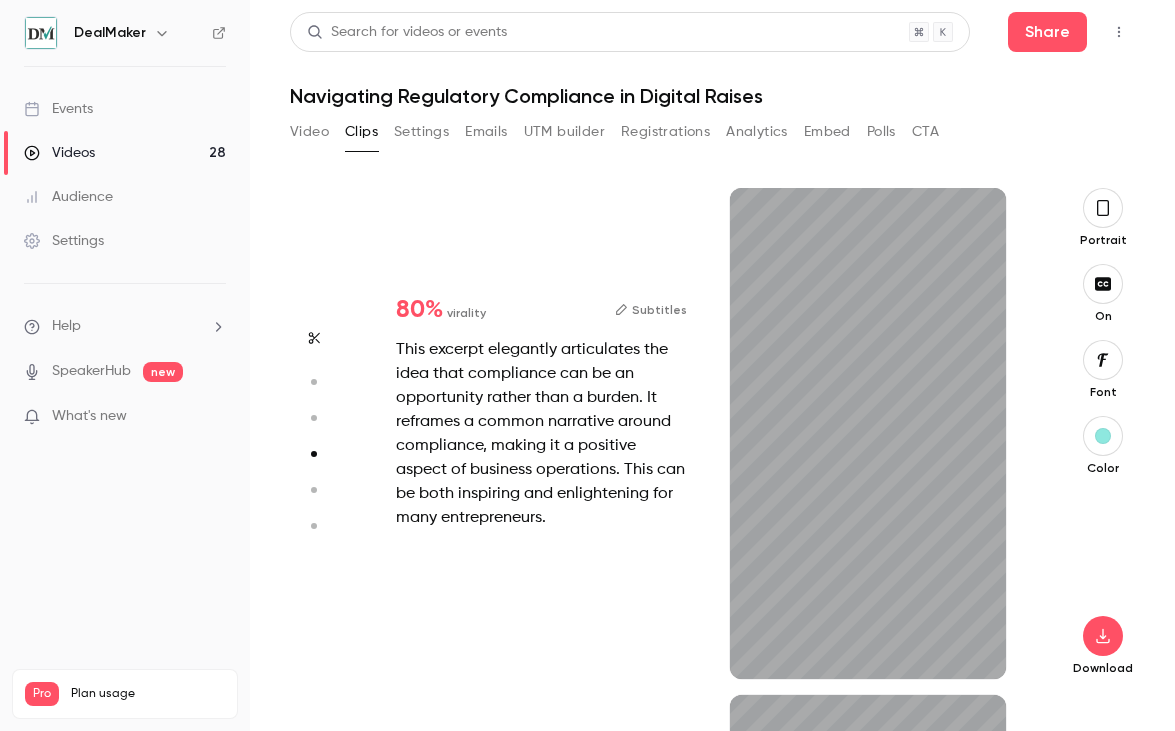 type on "*" 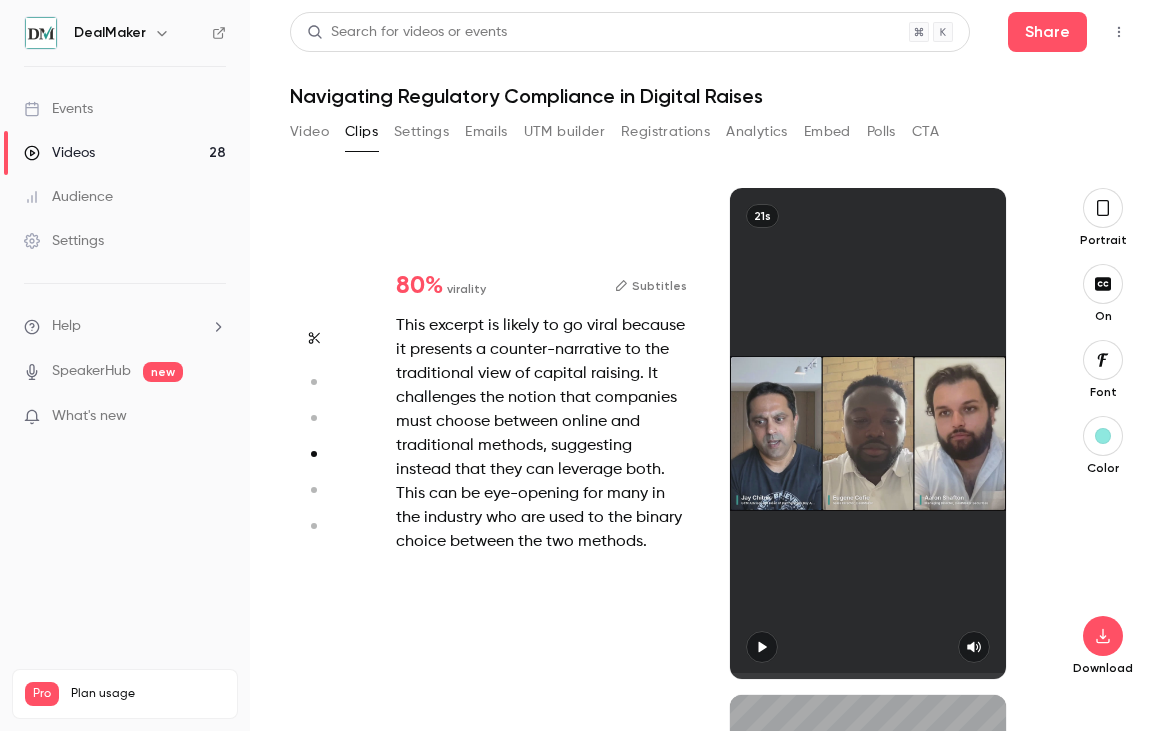 type on "*****" 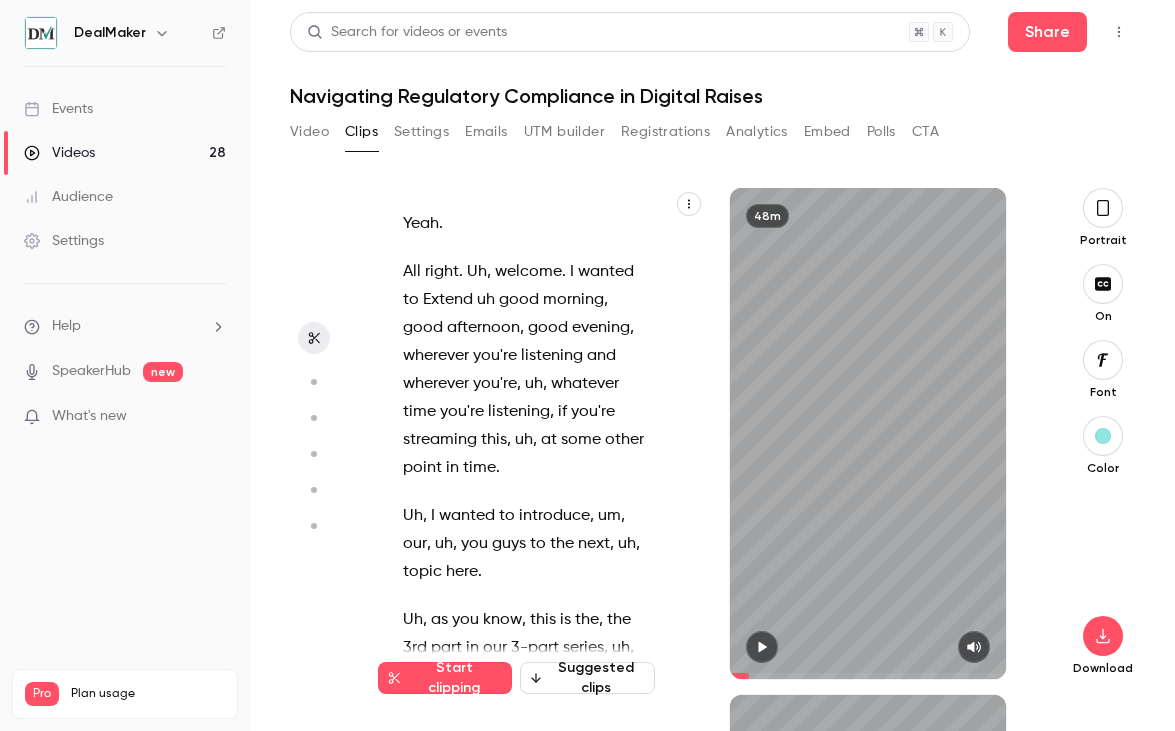 type on "*****" 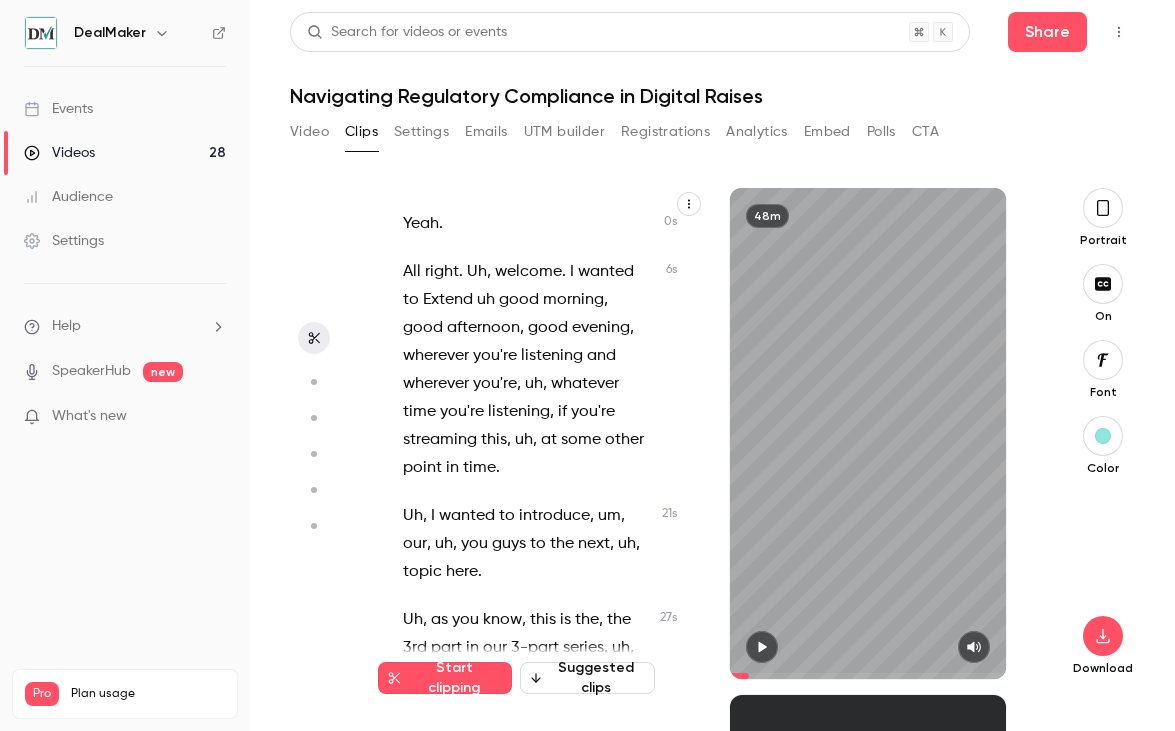 scroll, scrollTop: 363, scrollLeft: 0, axis: vertical 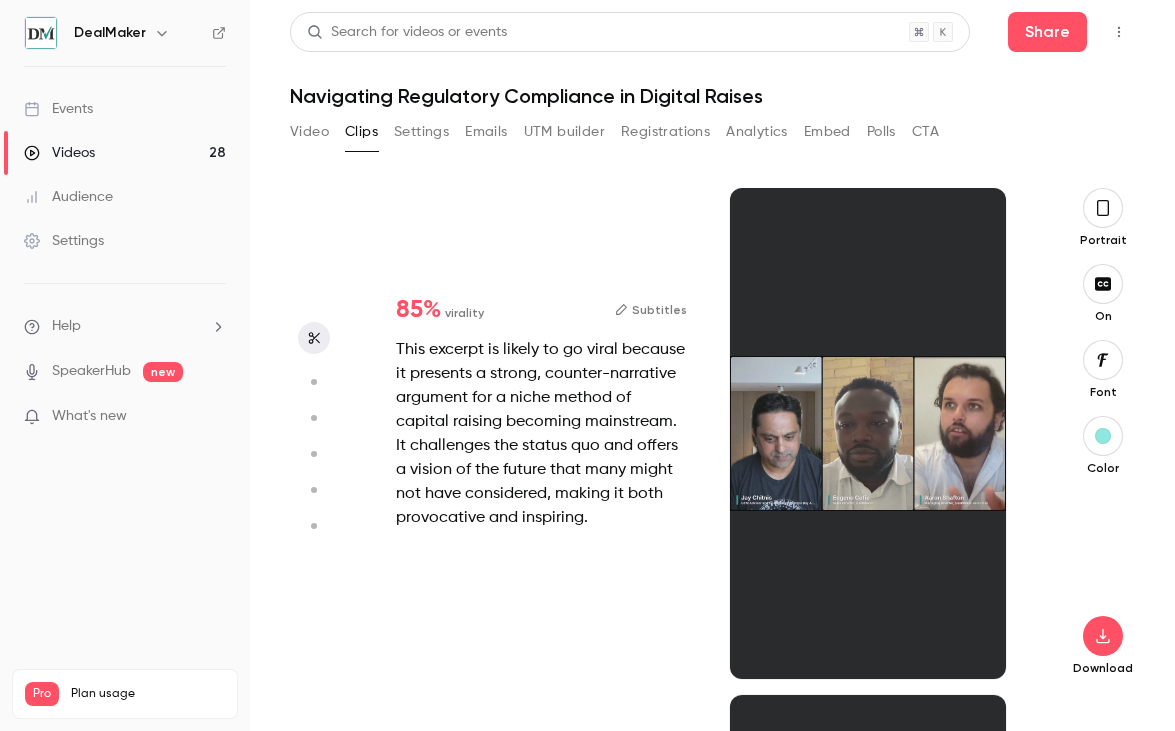 type on "*****" 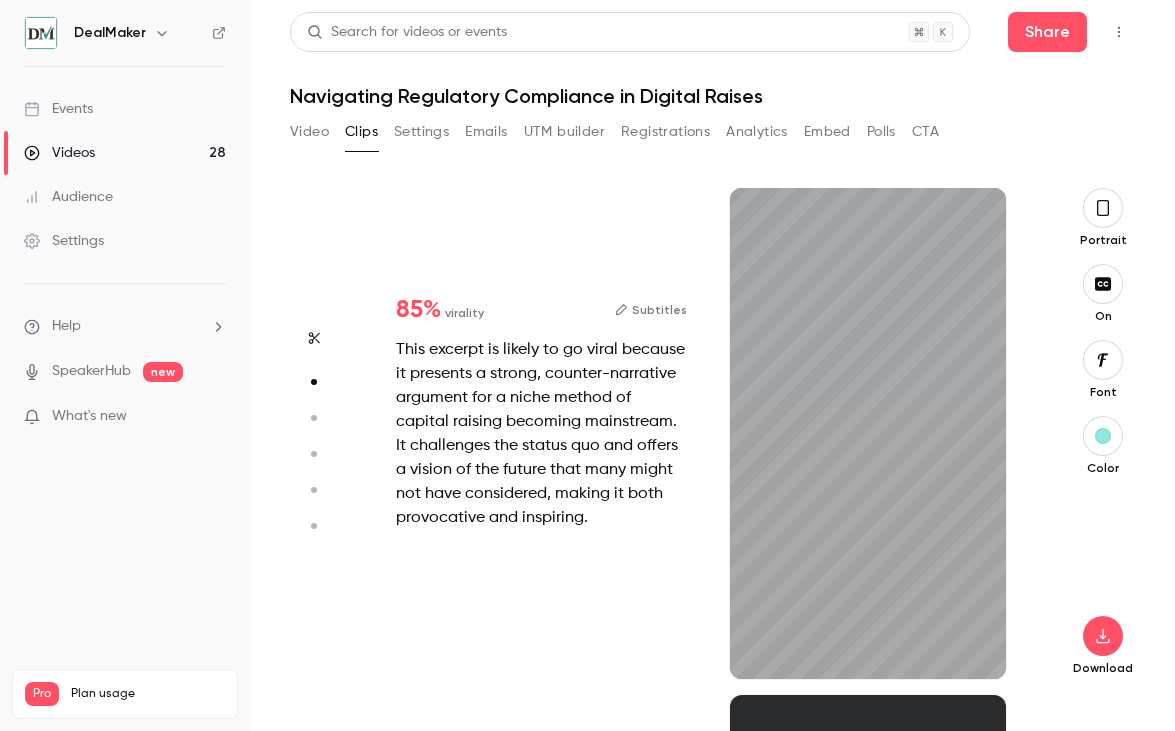 scroll, scrollTop: 507, scrollLeft: 0, axis: vertical 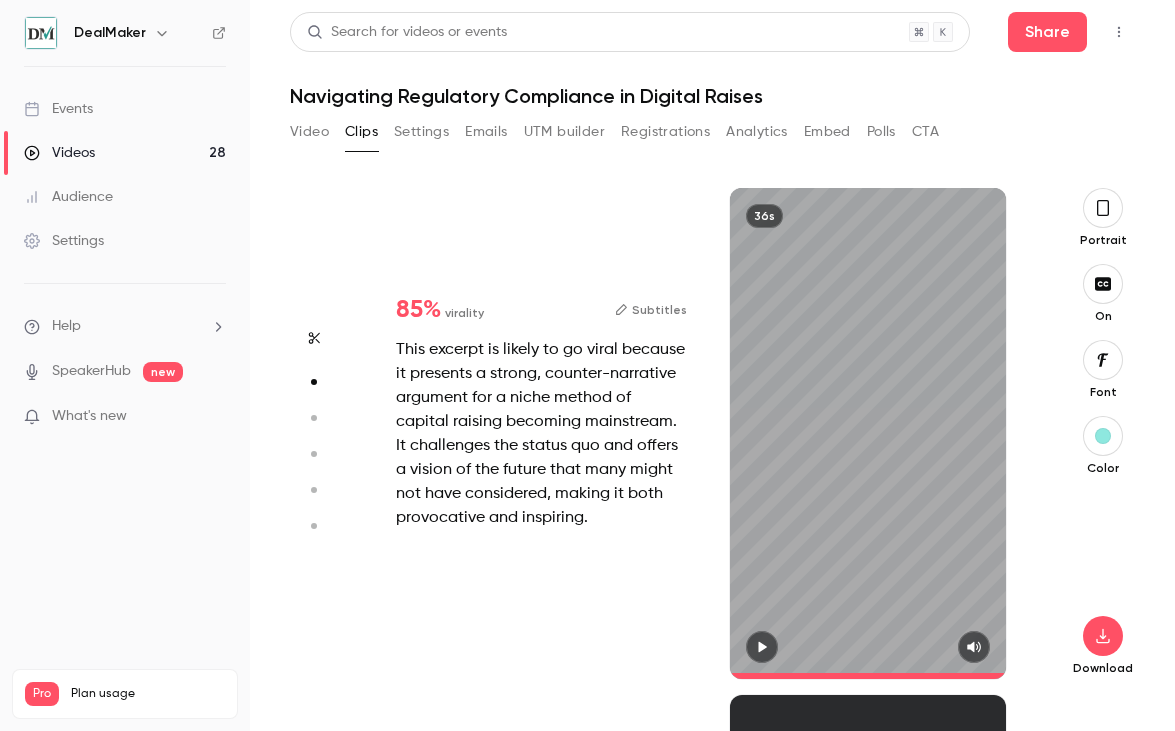 type on "****" 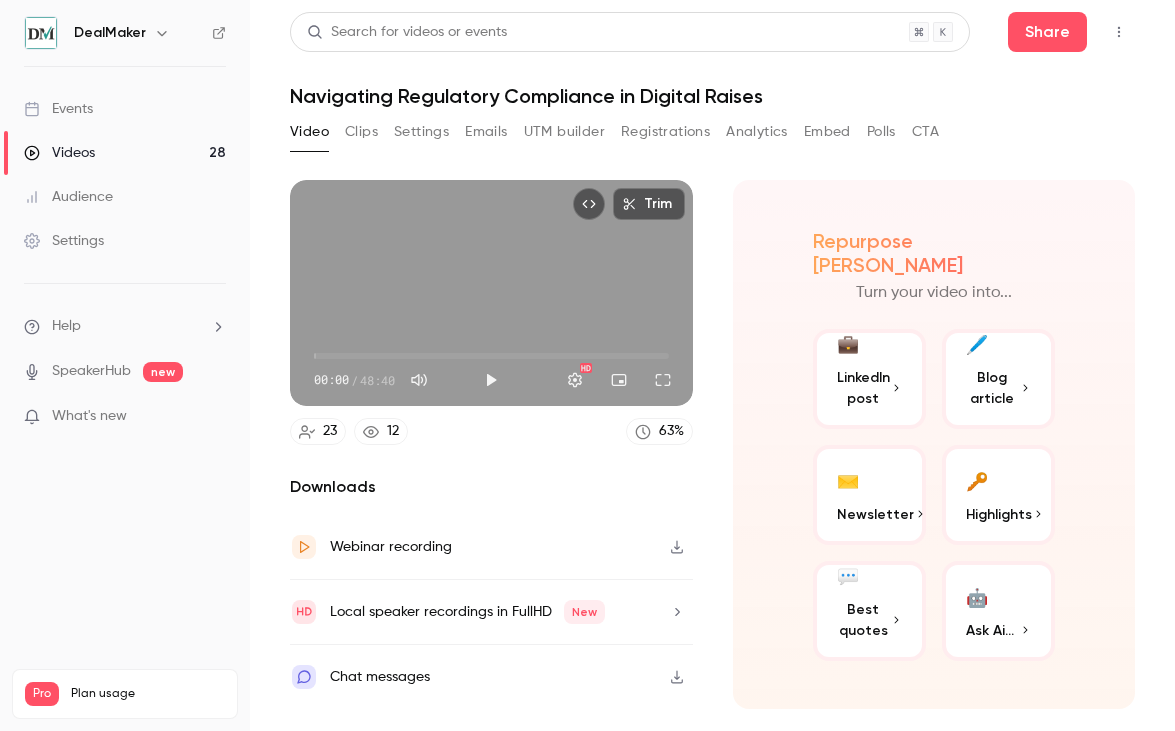 click on "Videos" at bounding box center [59, 153] 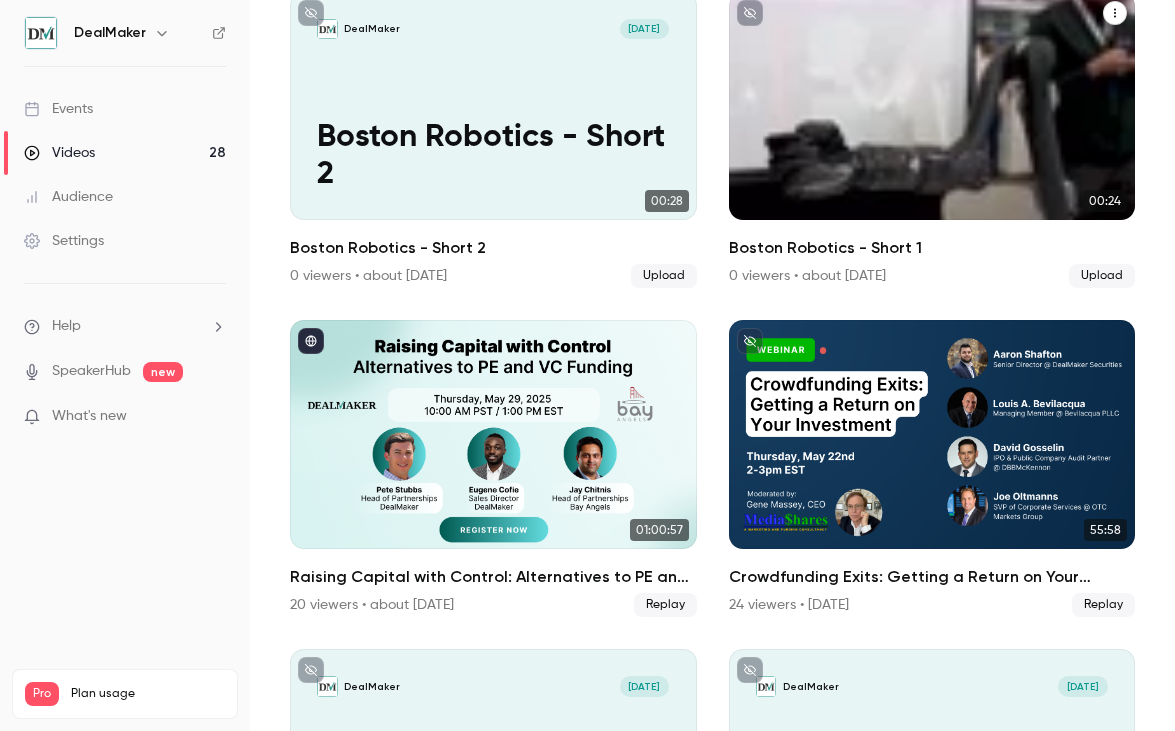 scroll, scrollTop: 512, scrollLeft: 0, axis: vertical 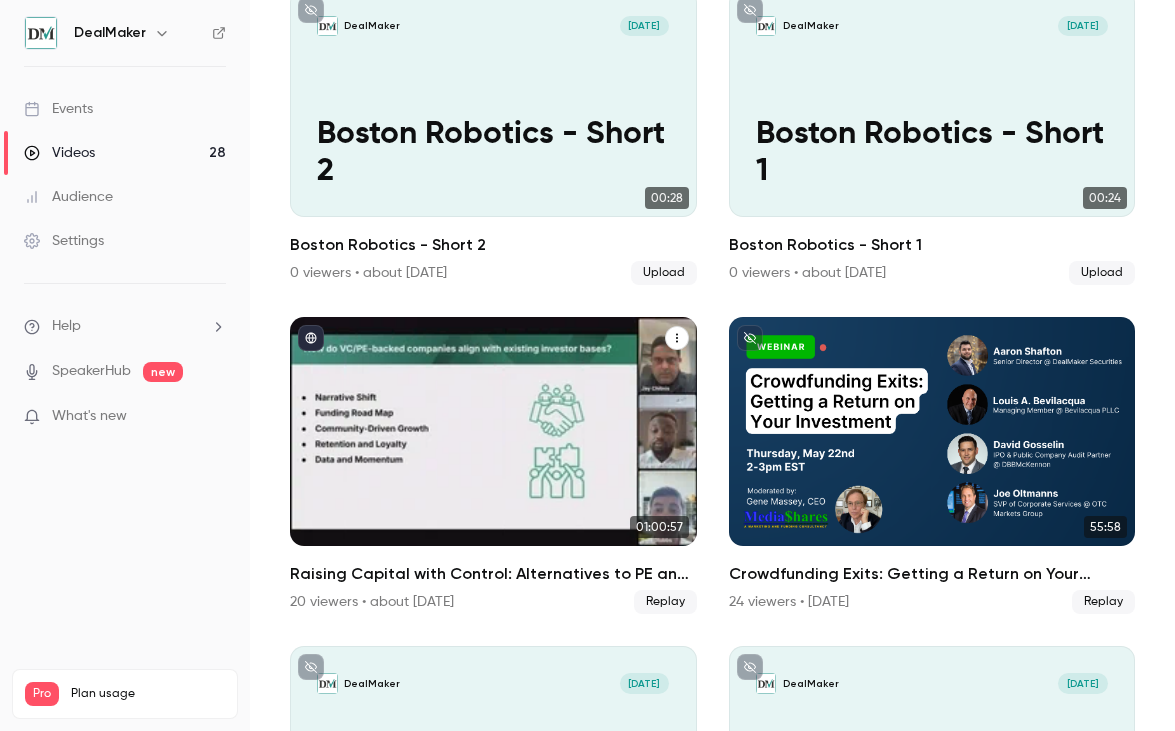 click at bounding box center (493, 431) 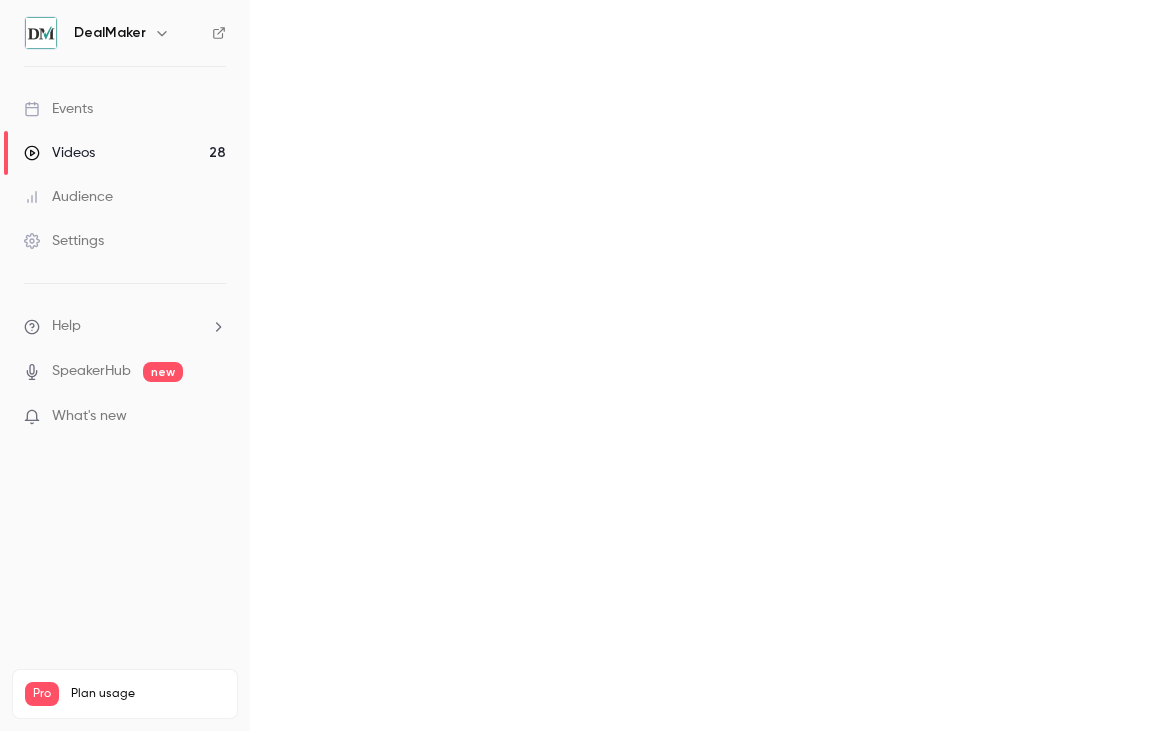 scroll, scrollTop: 0, scrollLeft: 0, axis: both 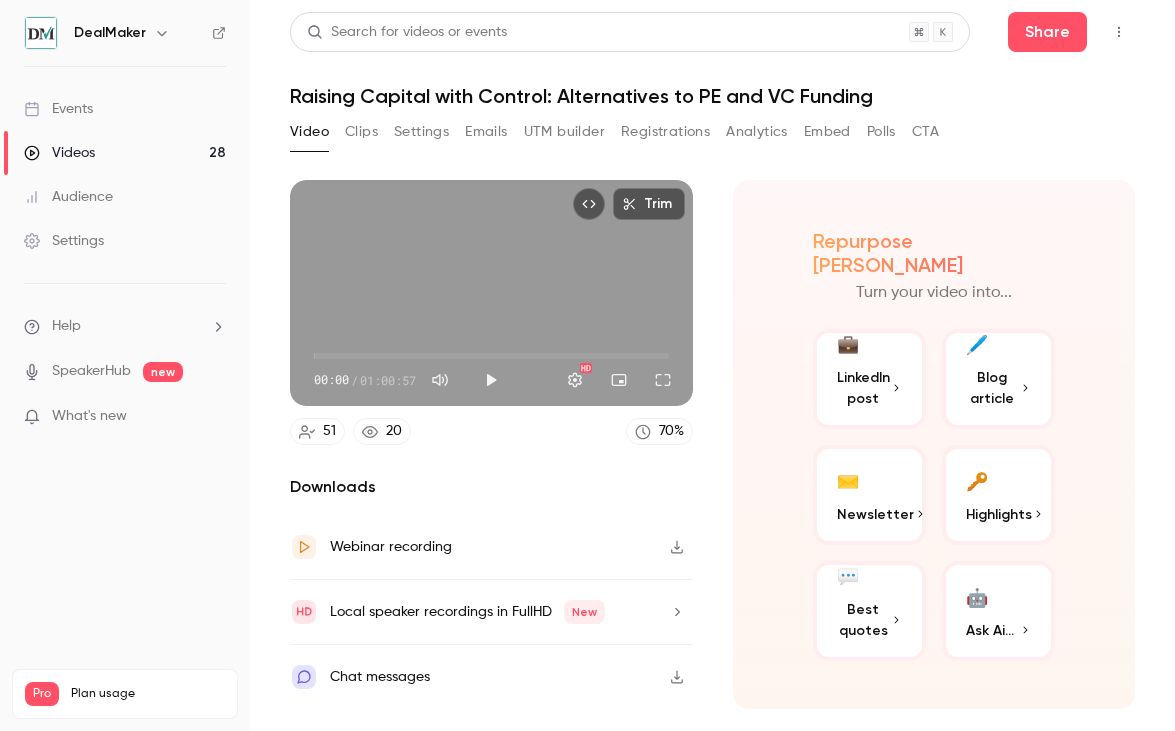 click on "Clips" at bounding box center (361, 132) 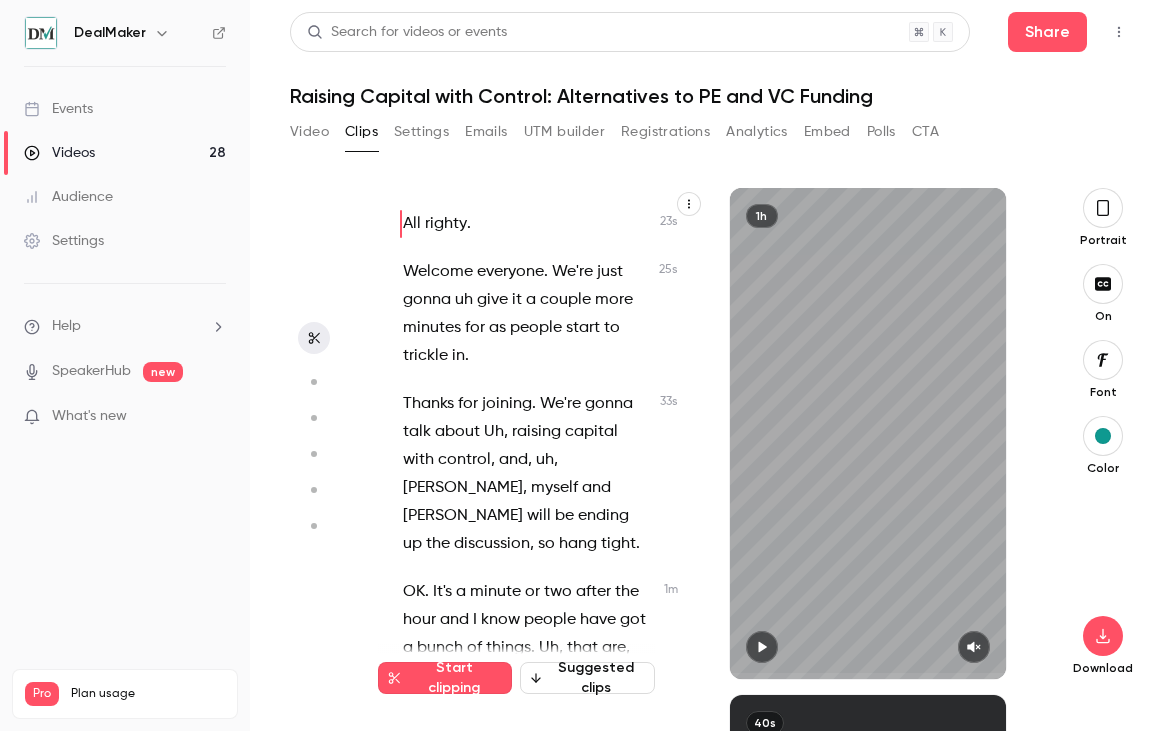 scroll, scrollTop: 671, scrollLeft: 0, axis: vertical 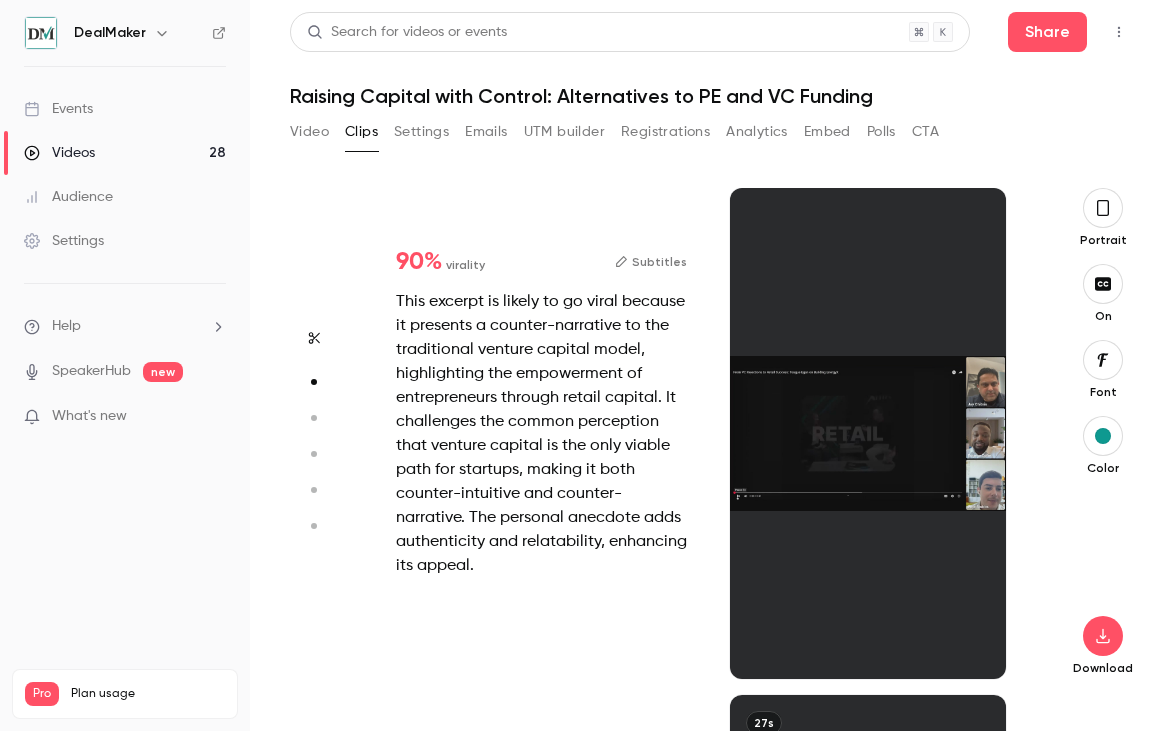click at bounding box center (868, 433) 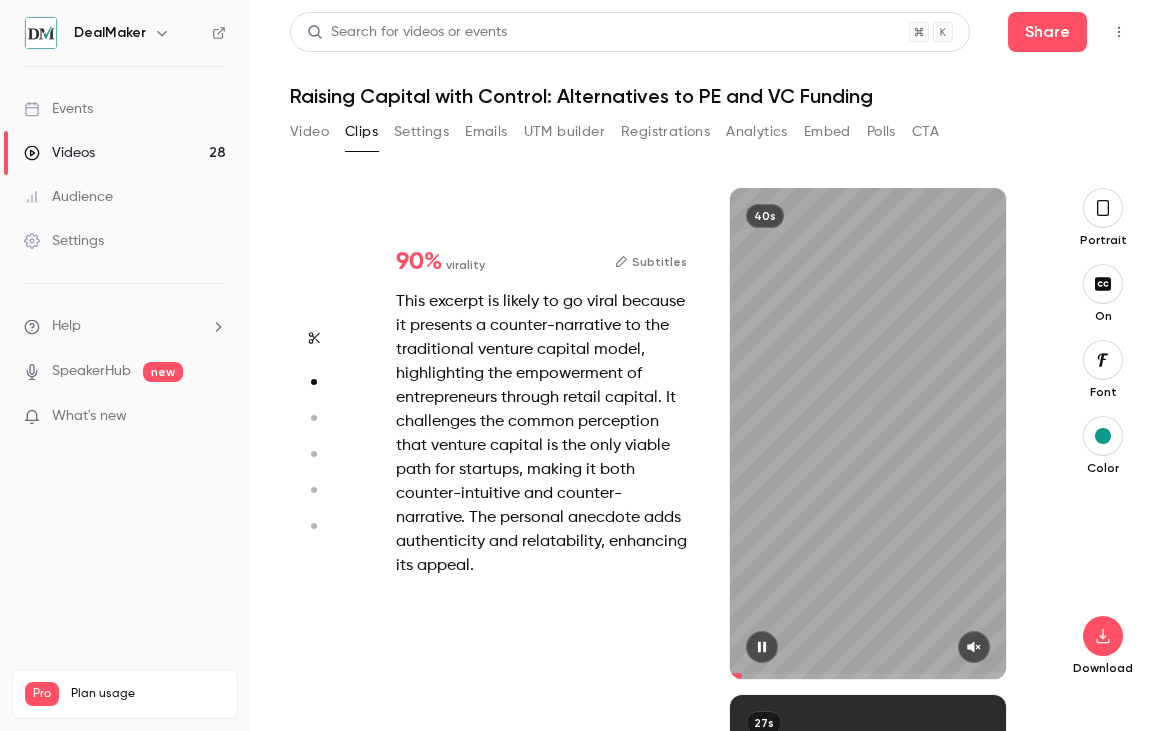 click at bounding box center [974, 647] 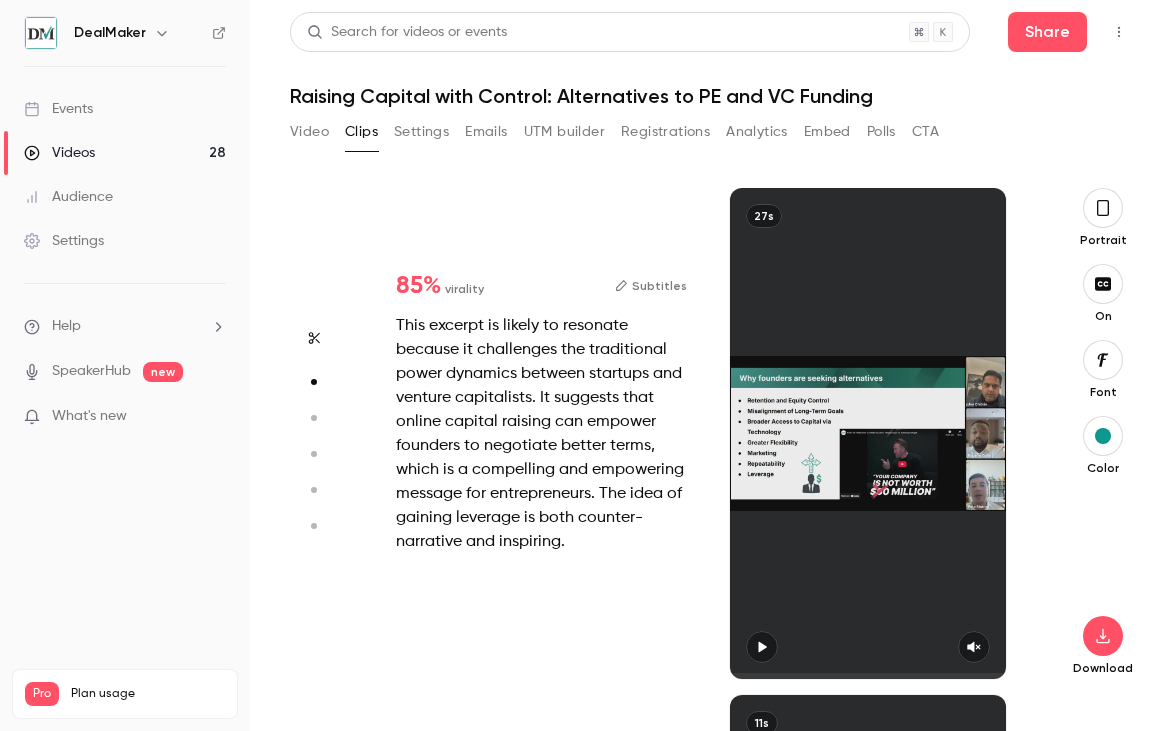 type on "*" 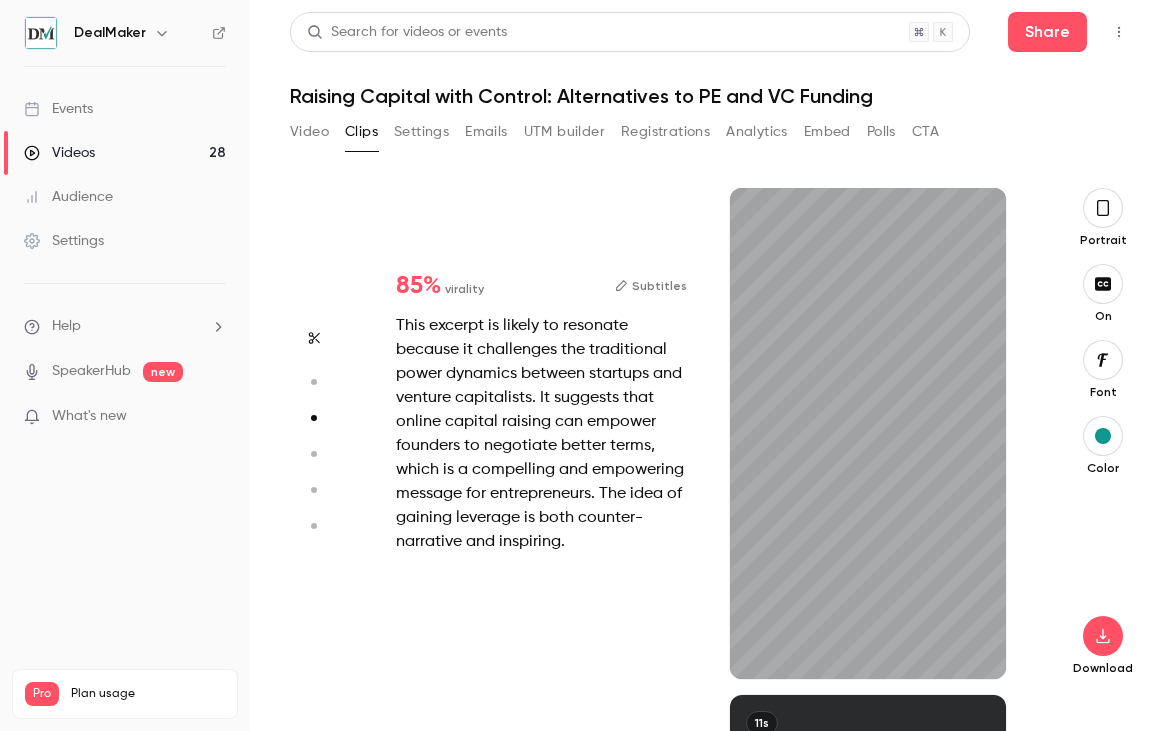 scroll, scrollTop: 1014, scrollLeft: 0, axis: vertical 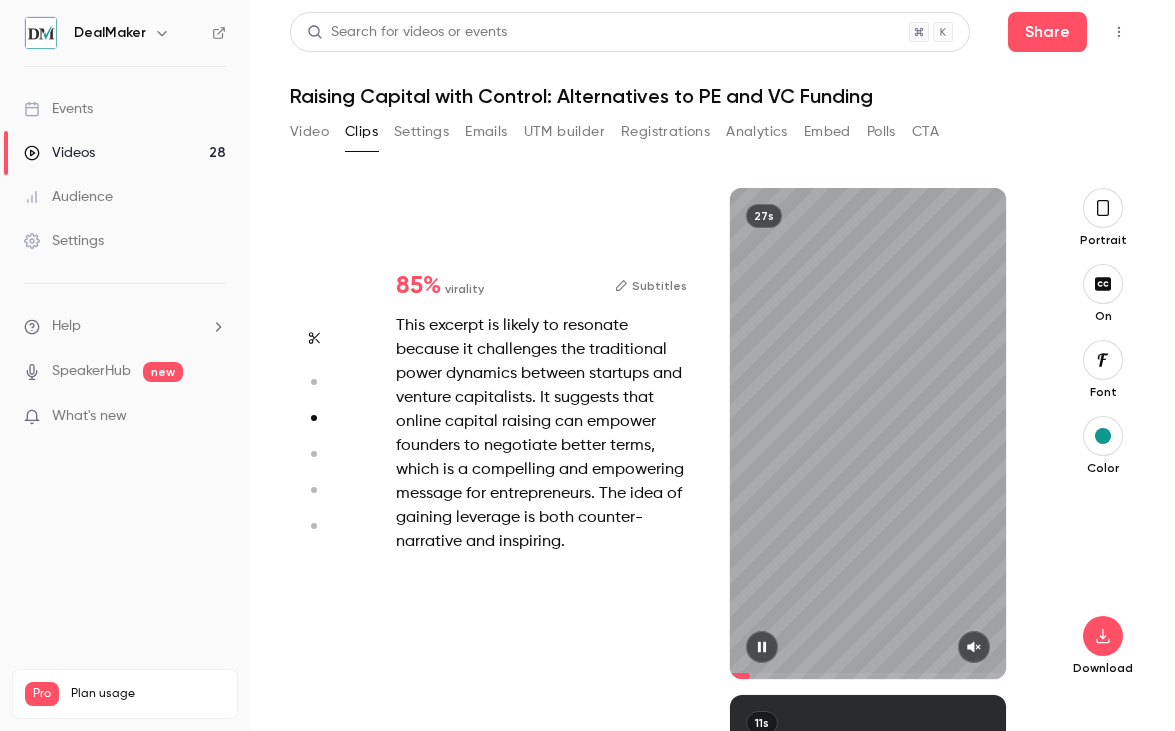 click 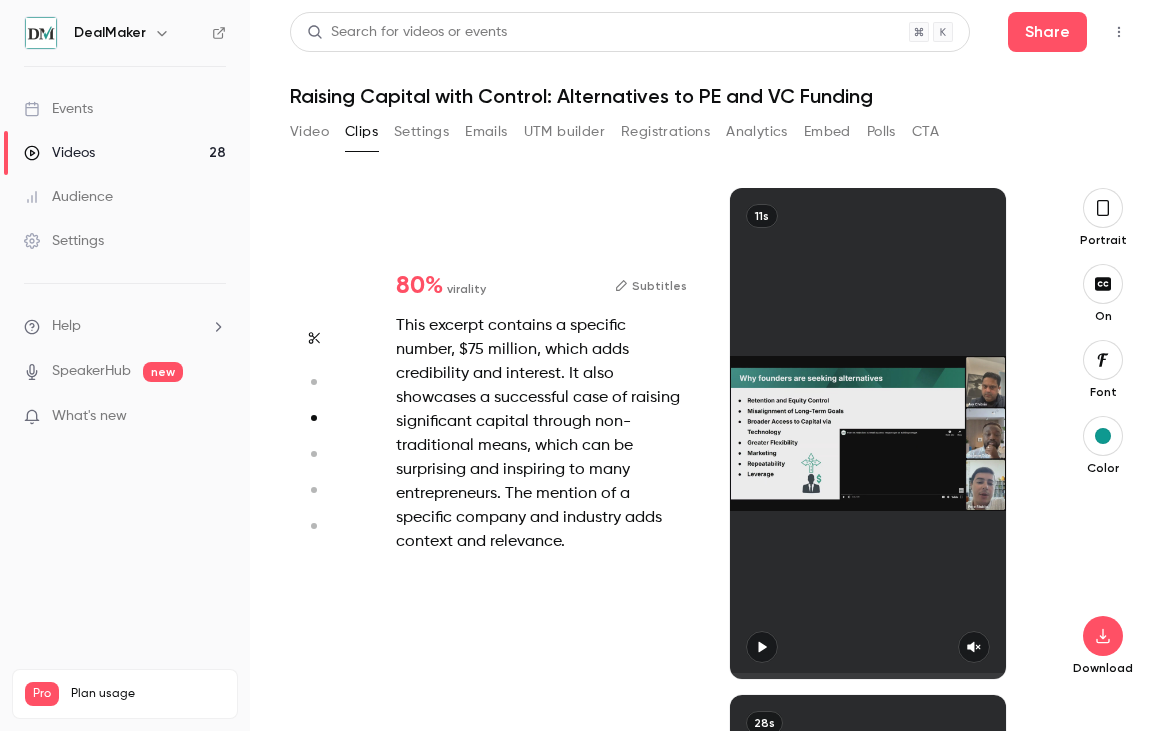 type on "*" 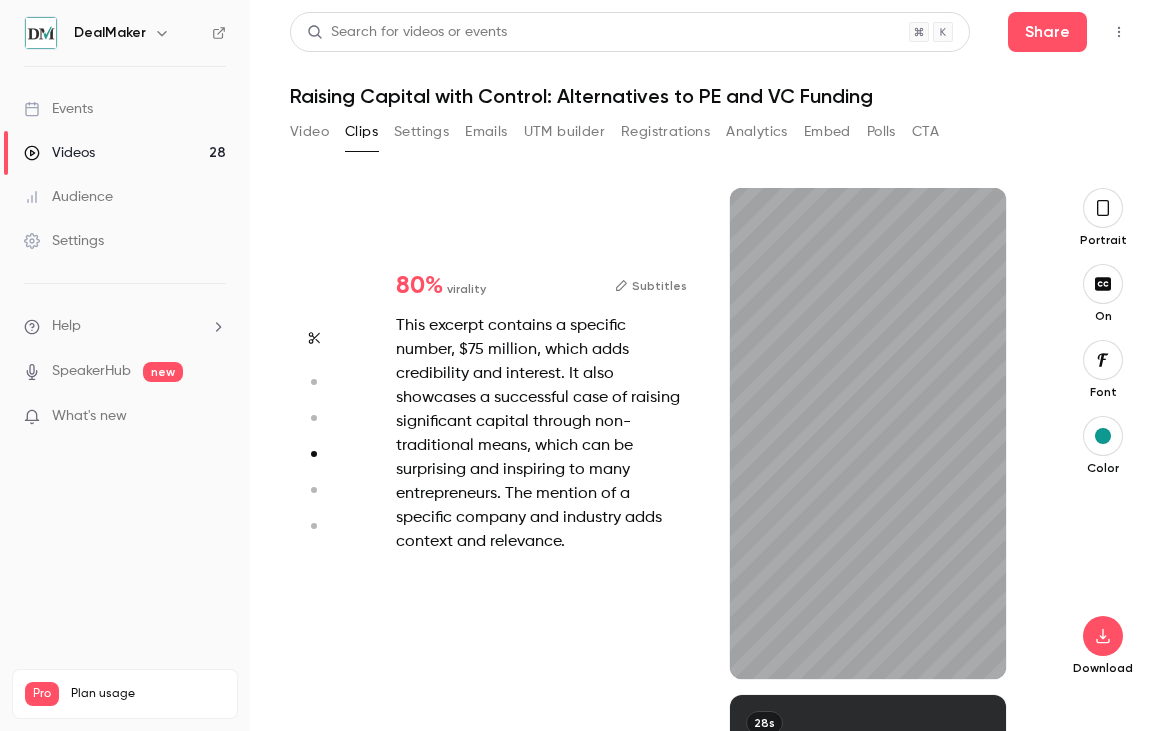 scroll, scrollTop: 1521, scrollLeft: 0, axis: vertical 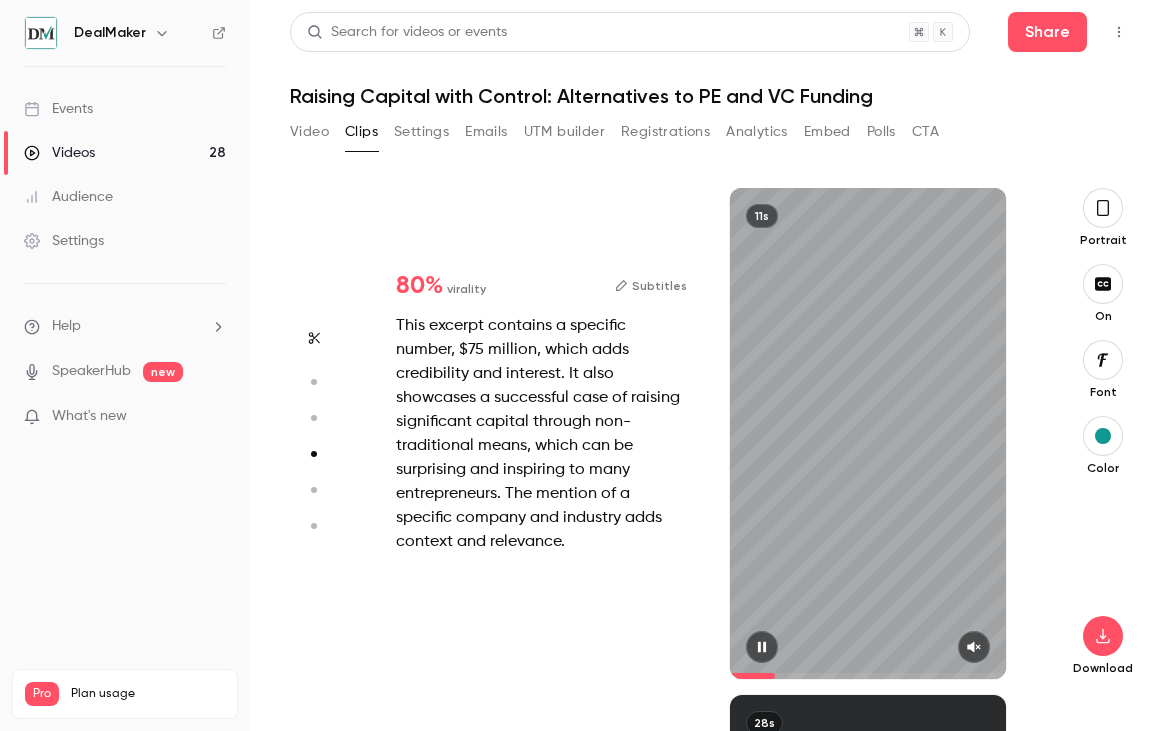 click at bounding box center [974, 647] 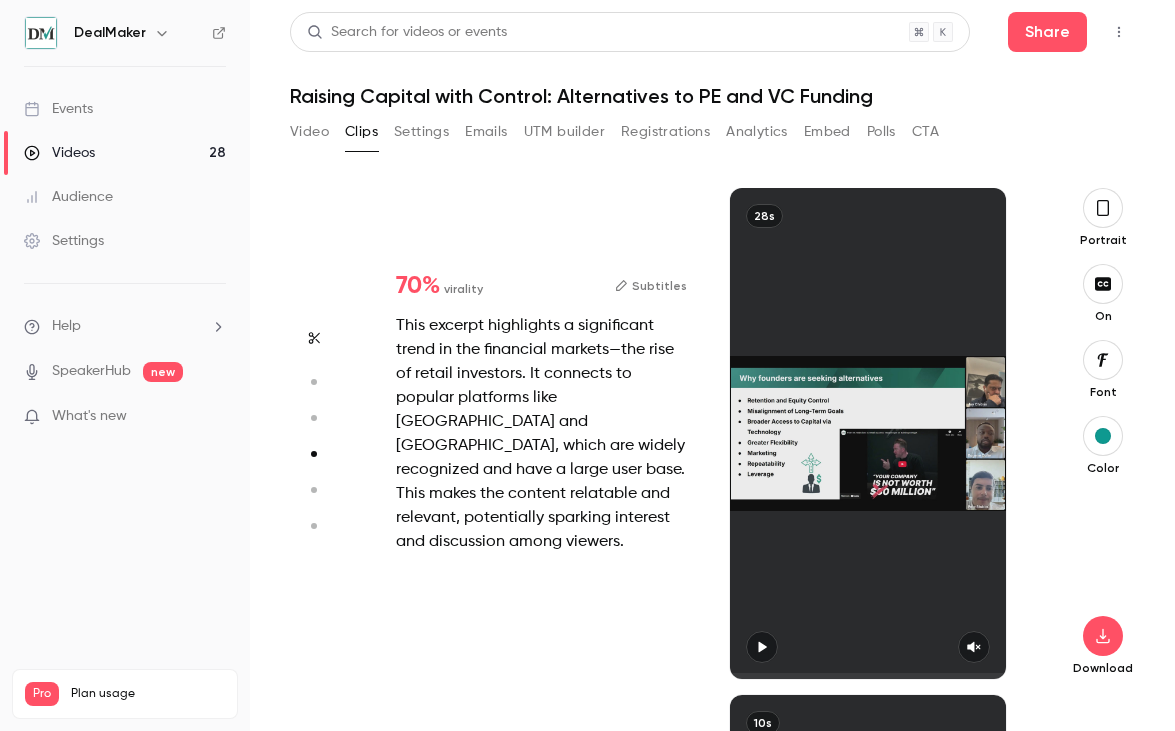 type on "*" 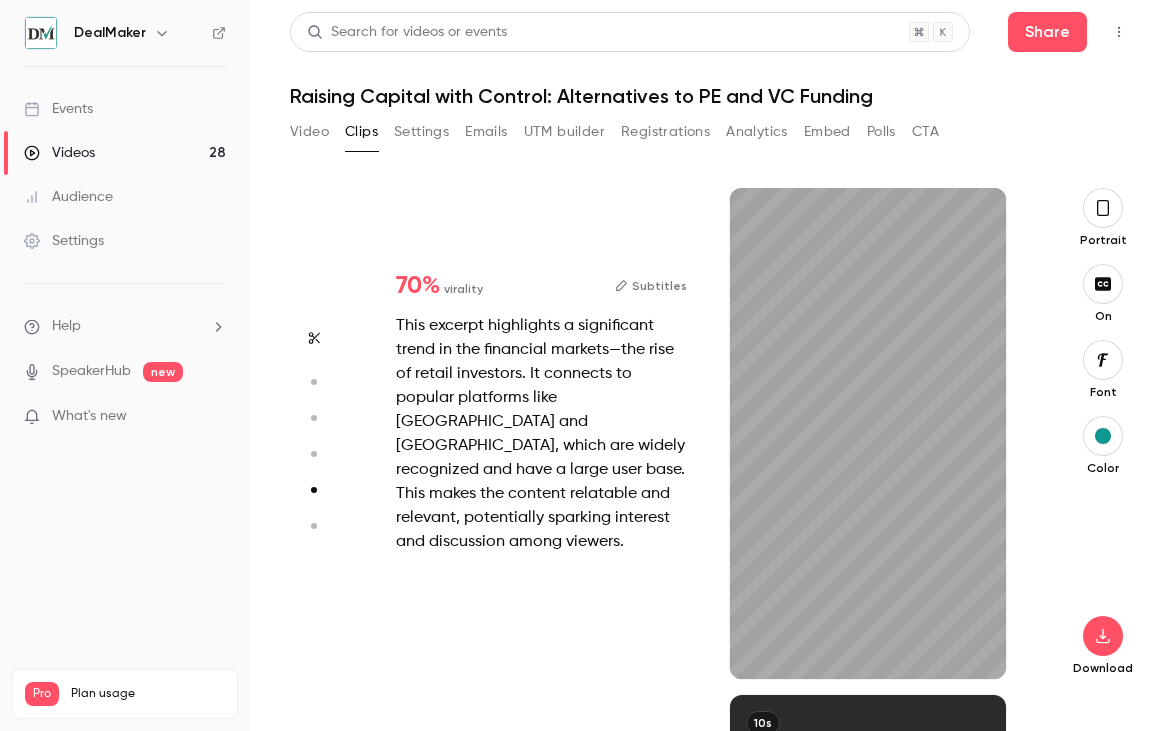 scroll, scrollTop: 2028, scrollLeft: 0, axis: vertical 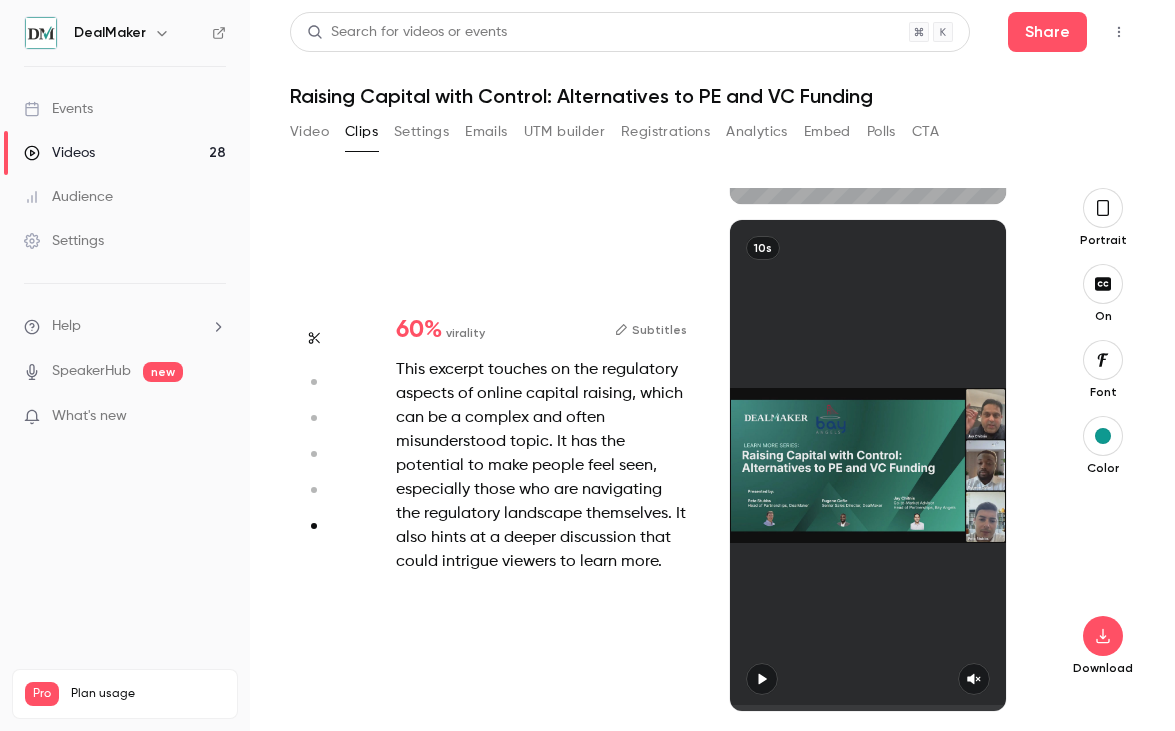 type on "*" 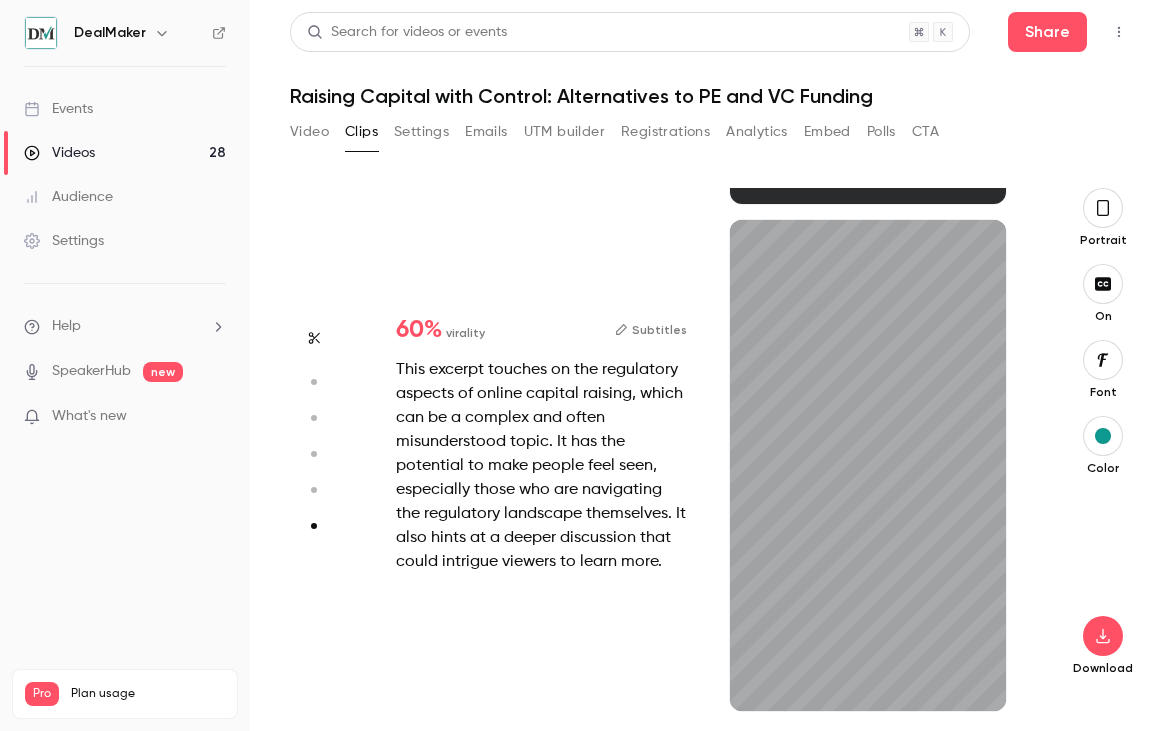 scroll, scrollTop: 2503, scrollLeft: 0, axis: vertical 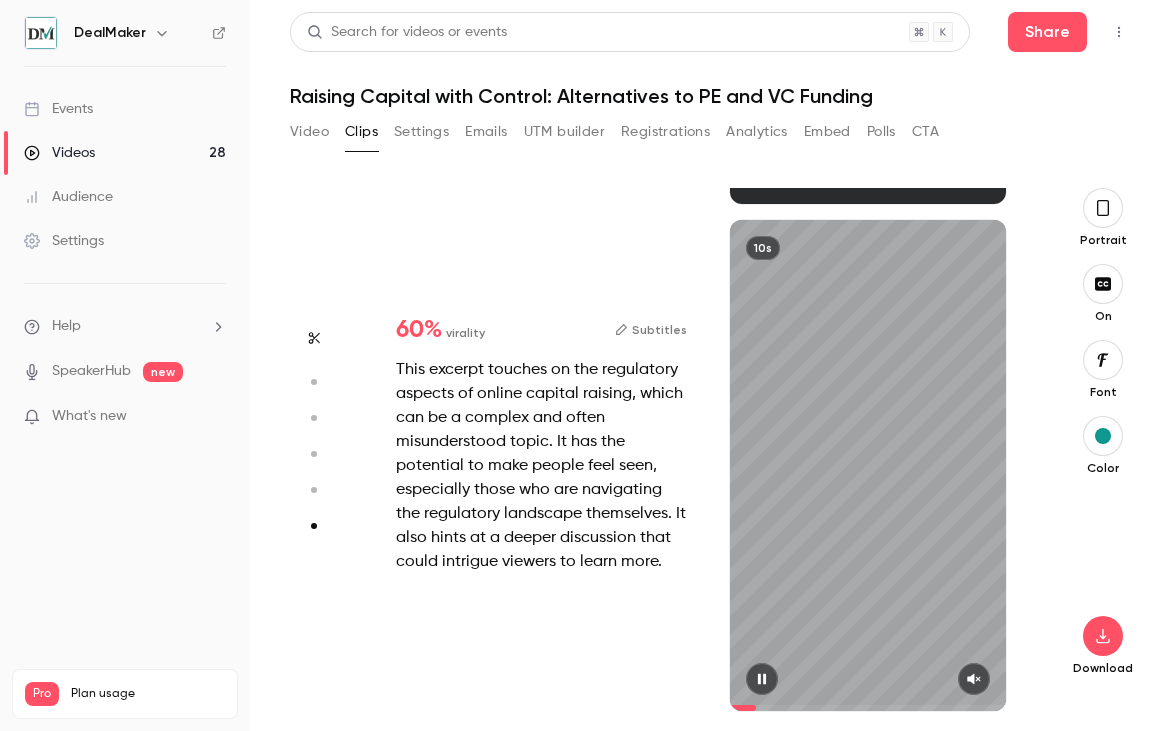 click 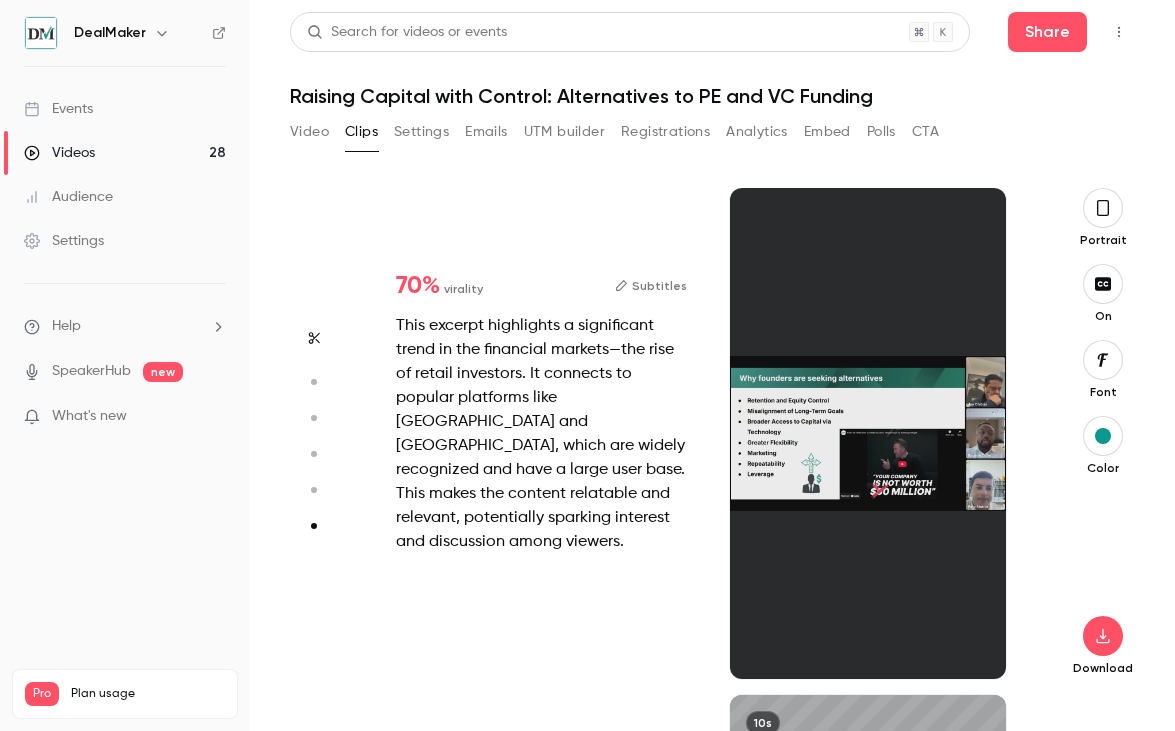 type on "*" 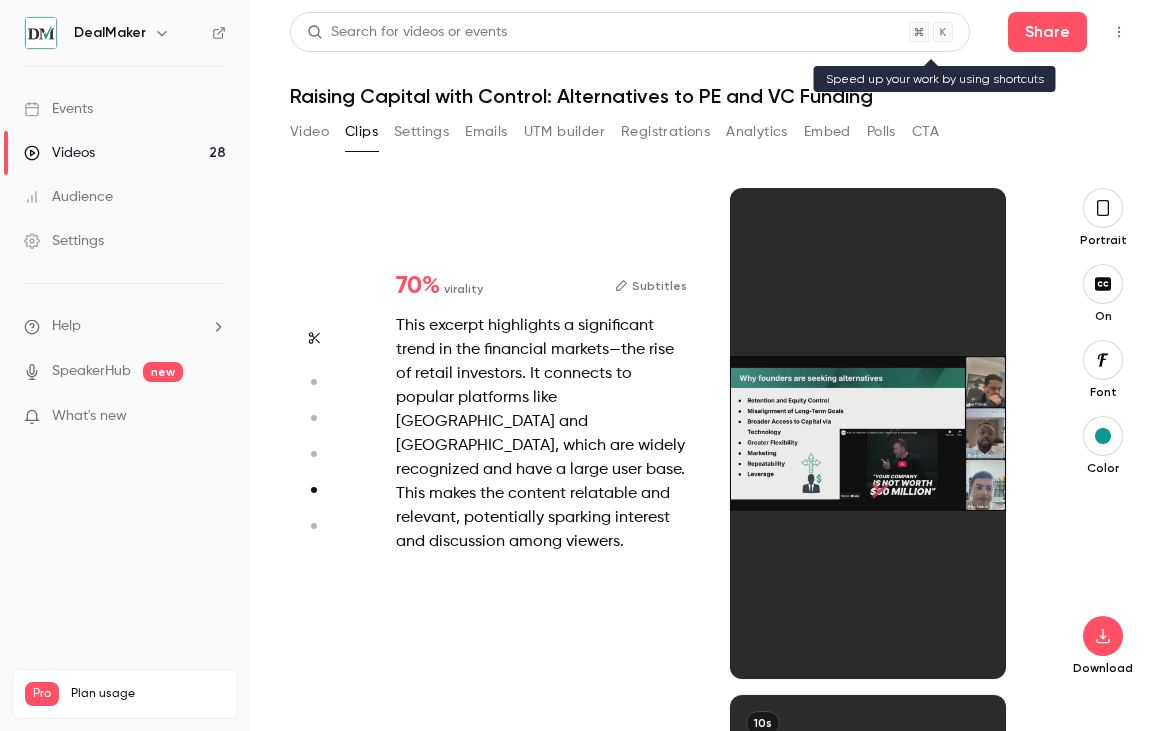 scroll, scrollTop: 2028, scrollLeft: 0, axis: vertical 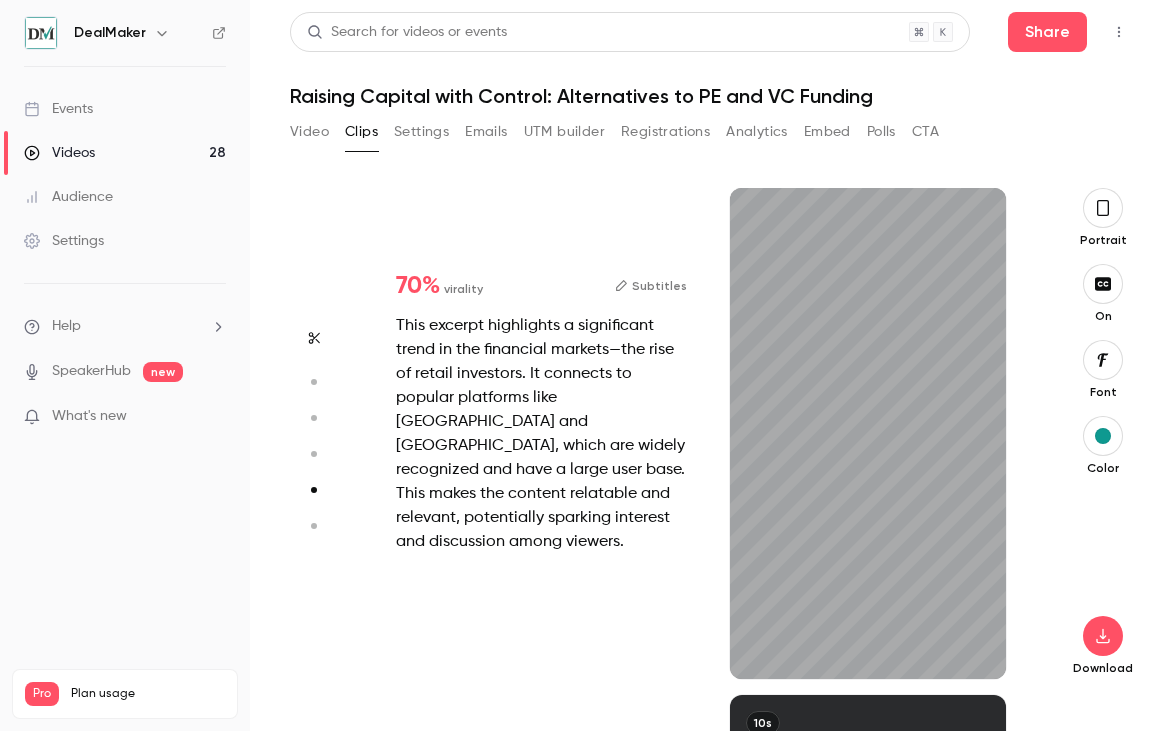 type on "***" 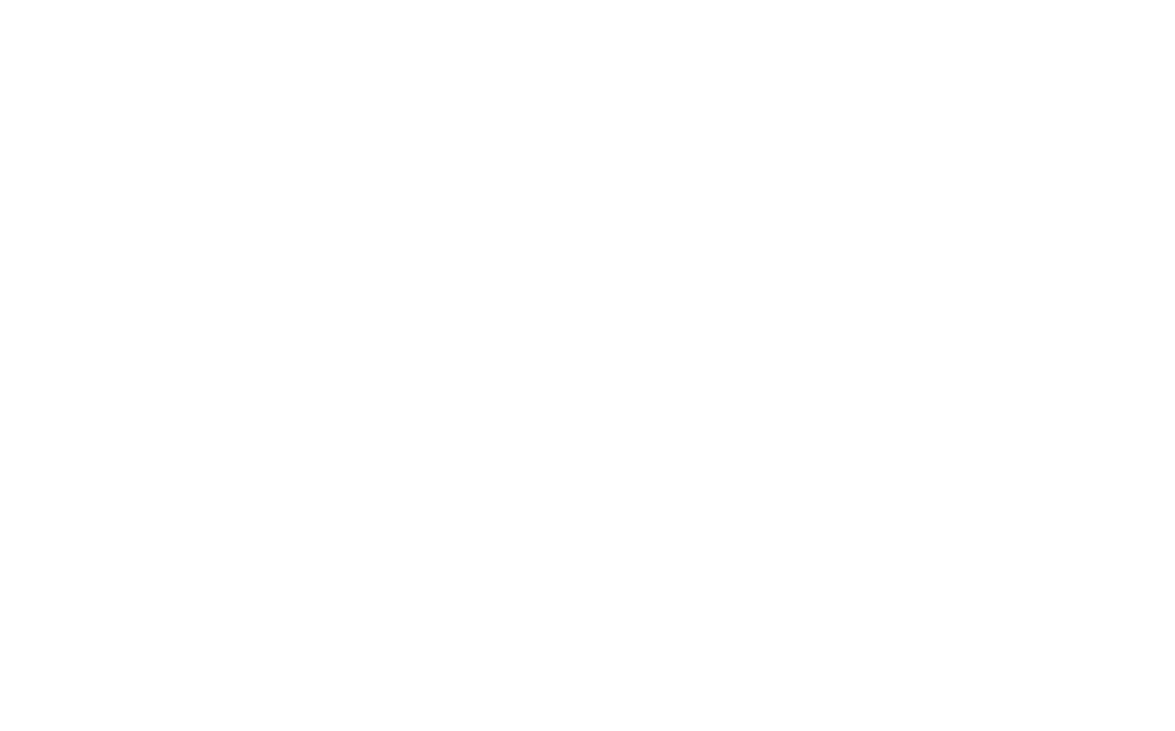 scroll, scrollTop: 0, scrollLeft: 0, axis: both 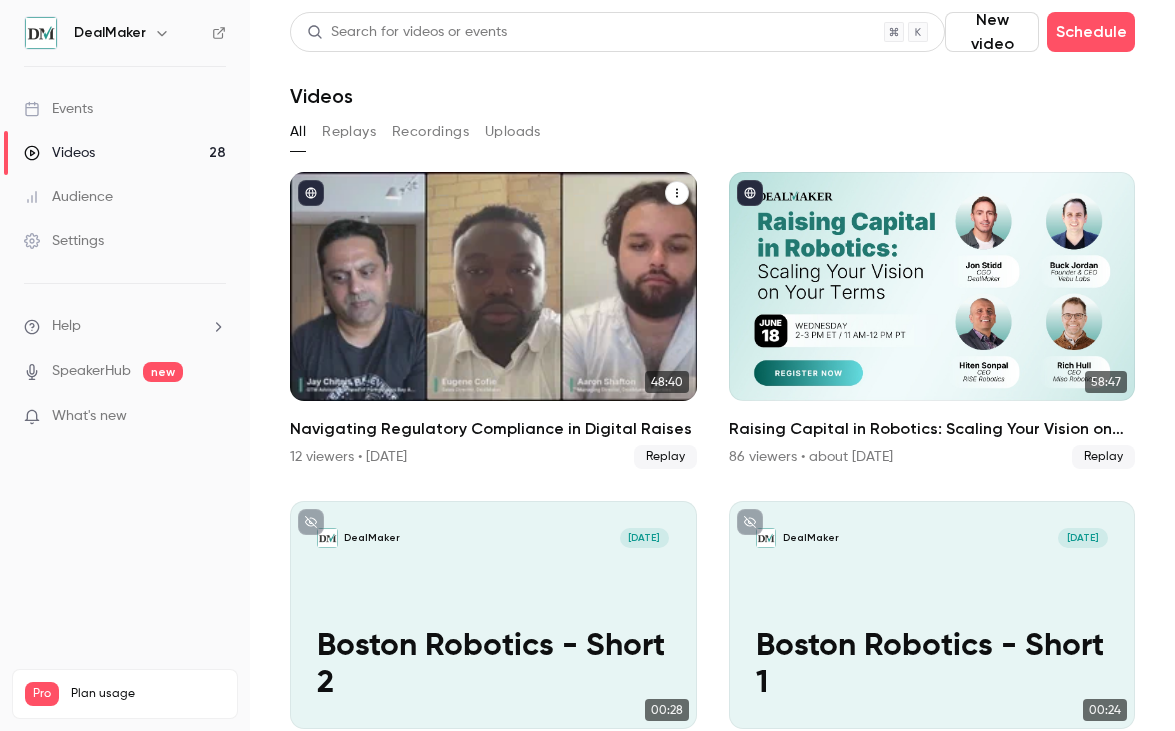 click at bounding box center (493, 286) 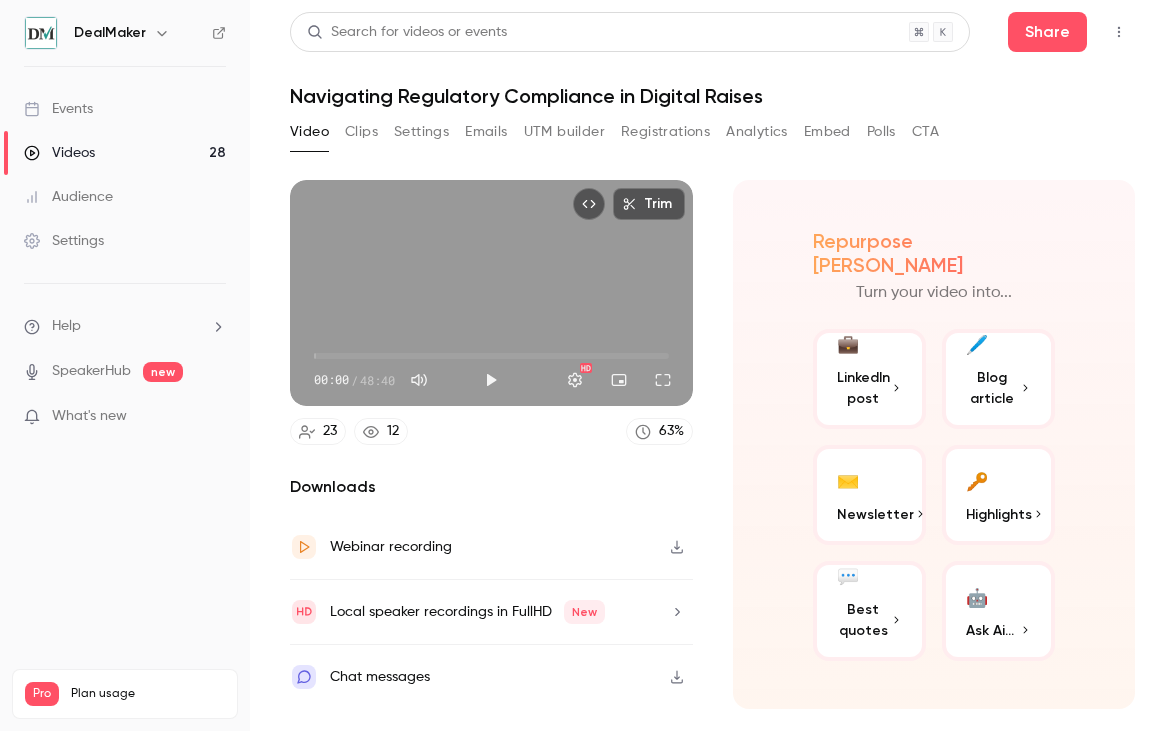 click on "Clips" at bounding box center (361, 132) 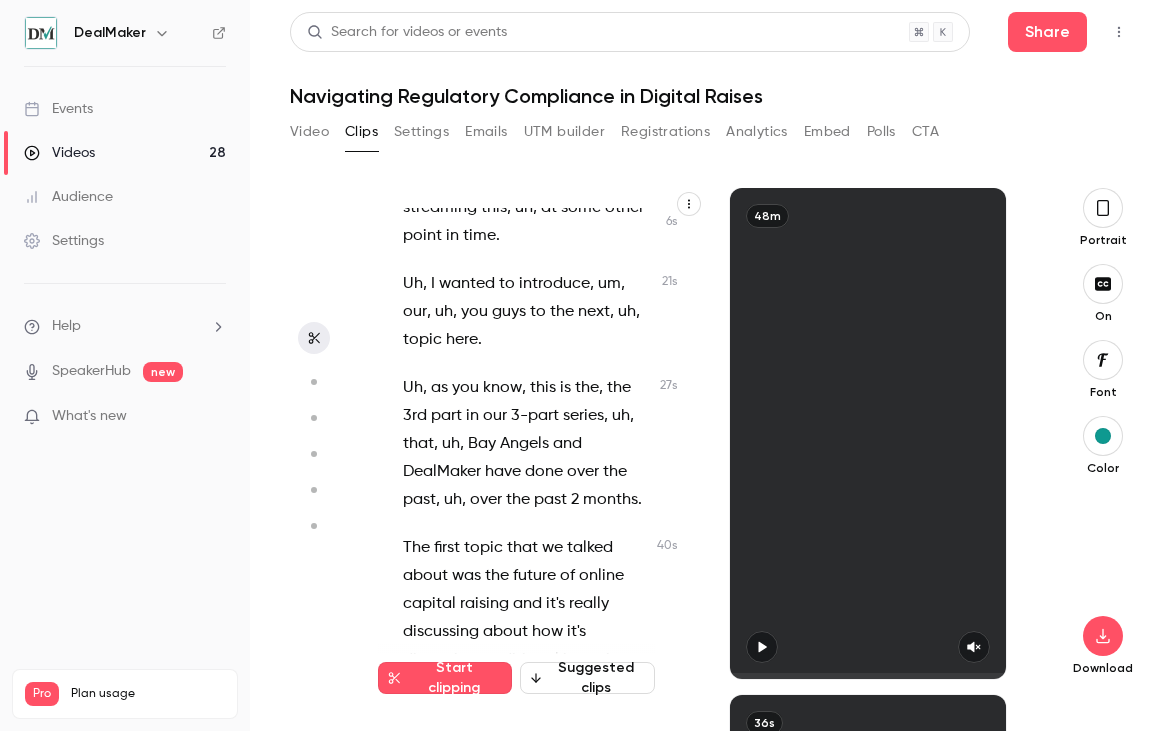 scroll, scrollTop: 333, scrollLeft: 0, axis: vertical 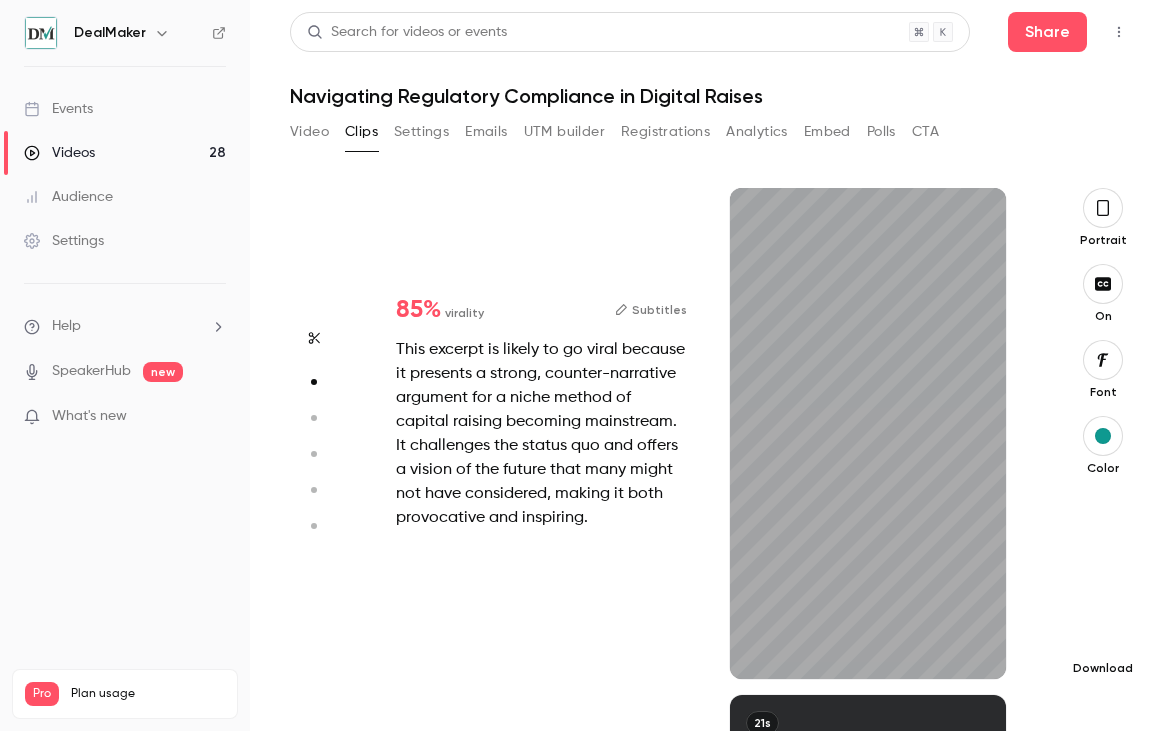 click 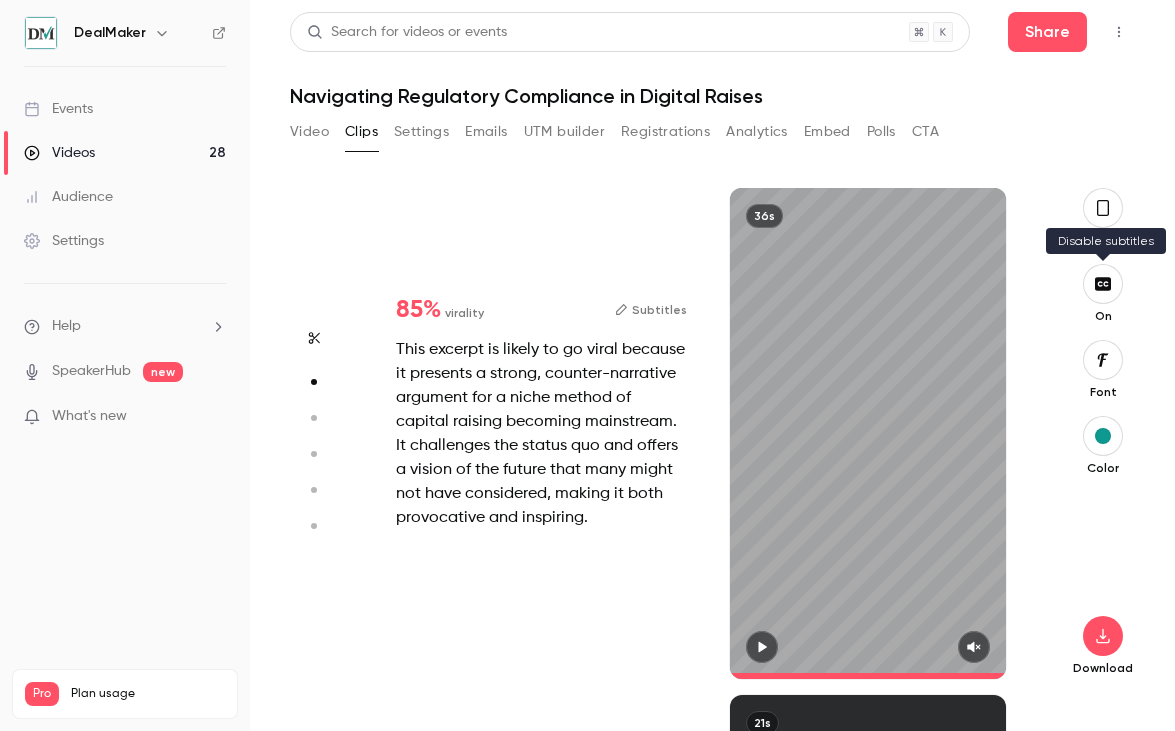 click 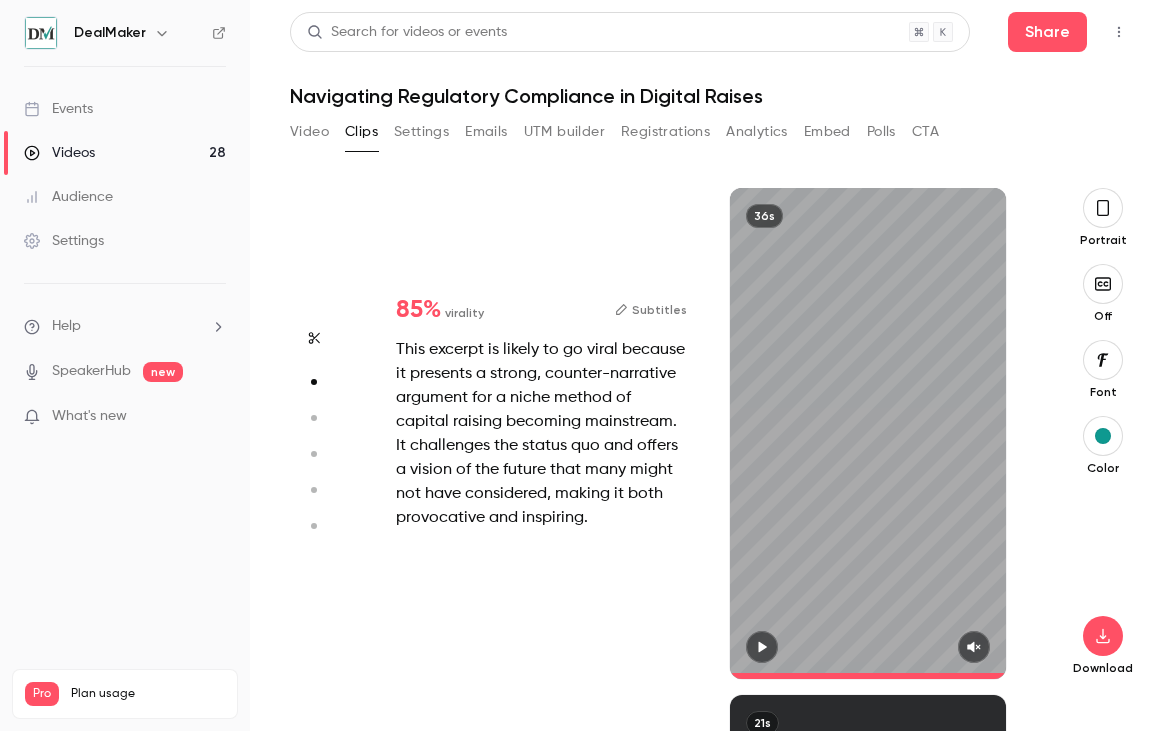 click 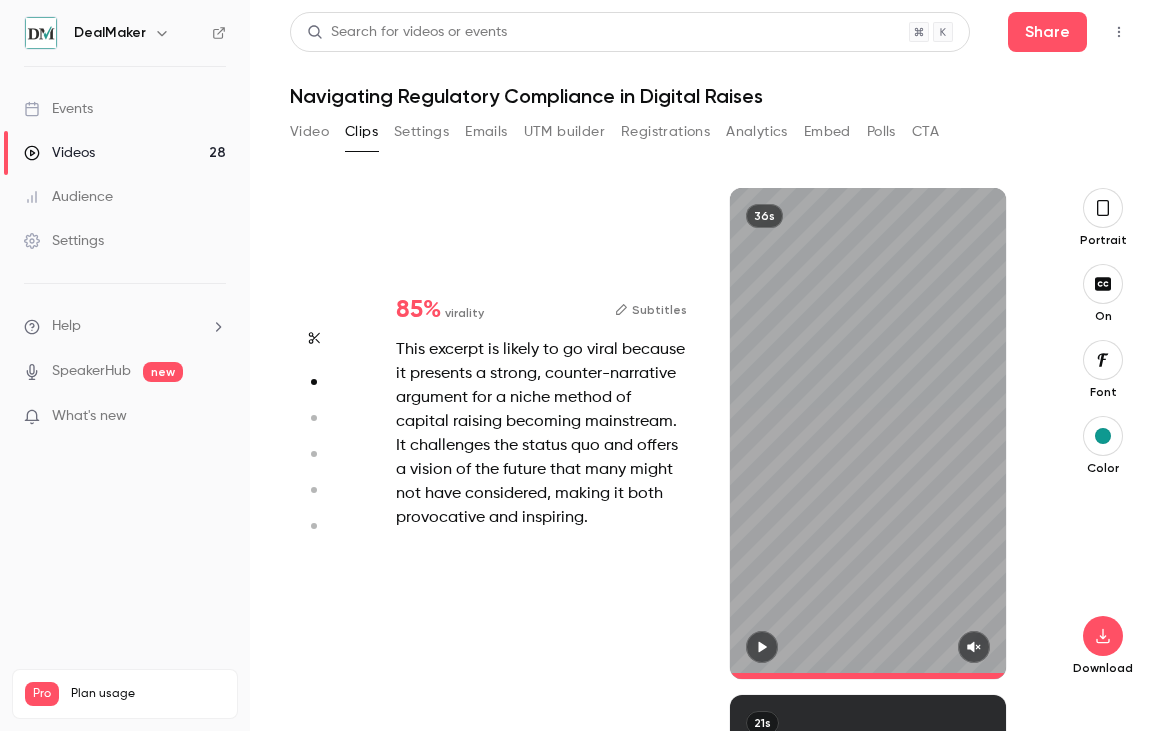 click on "Events" at bounding box center [125, 109] 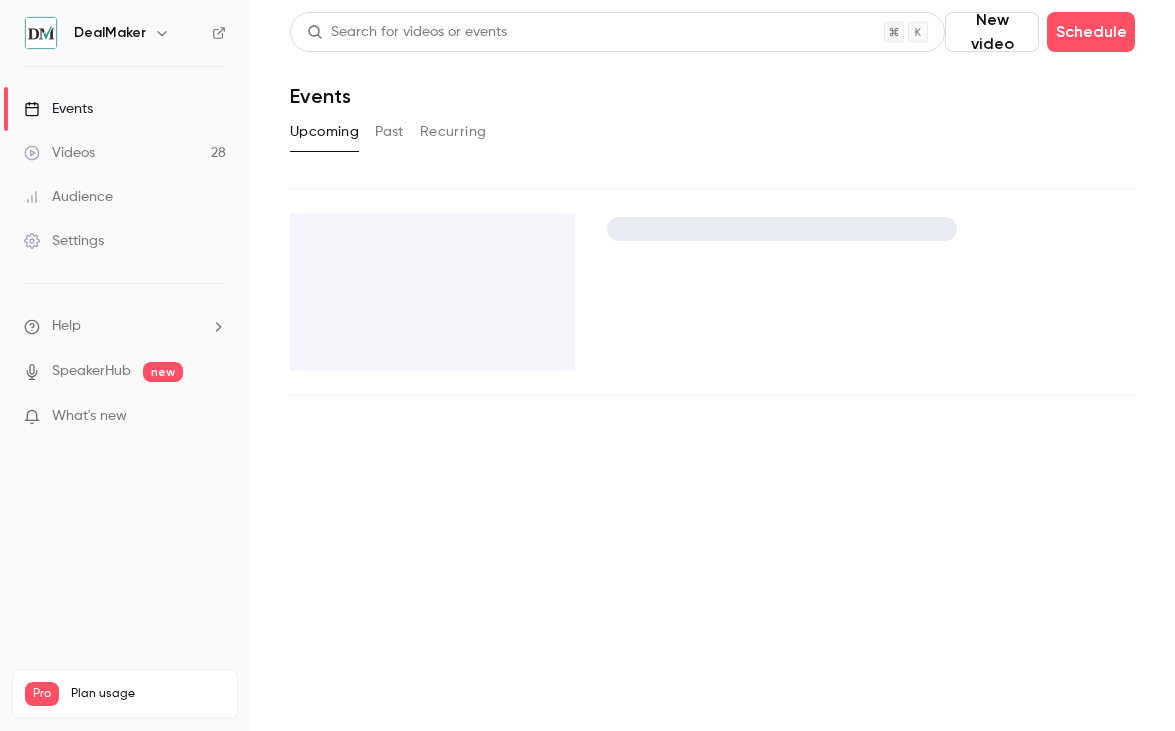 click on "Videos 28" at bounding box center [125, 153] 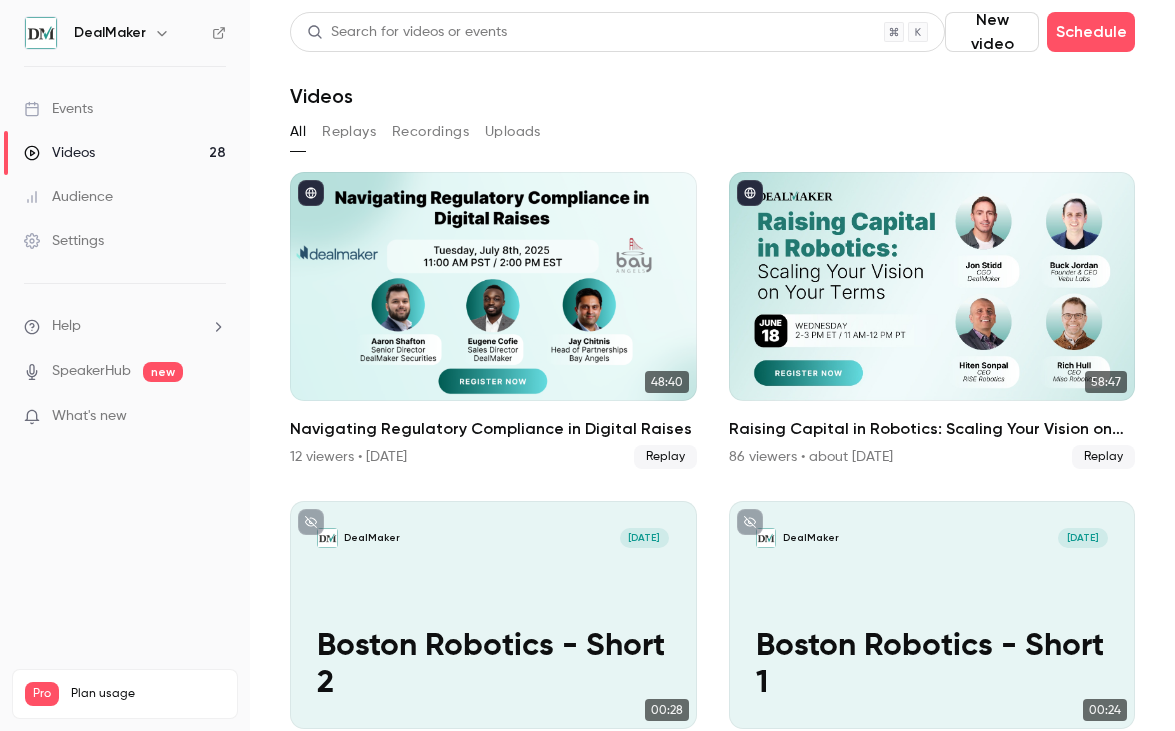 click on "New video" at bounding box center [992, 32] 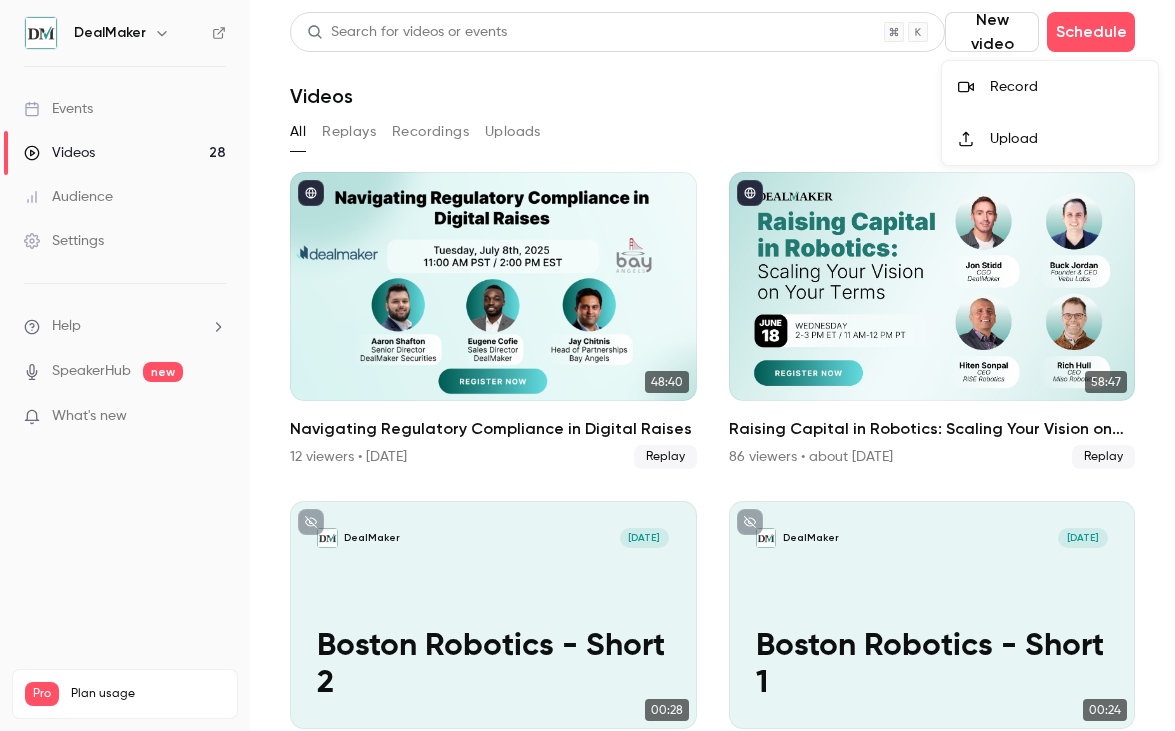 click on "Upload" at bounding box center [1066, 139] 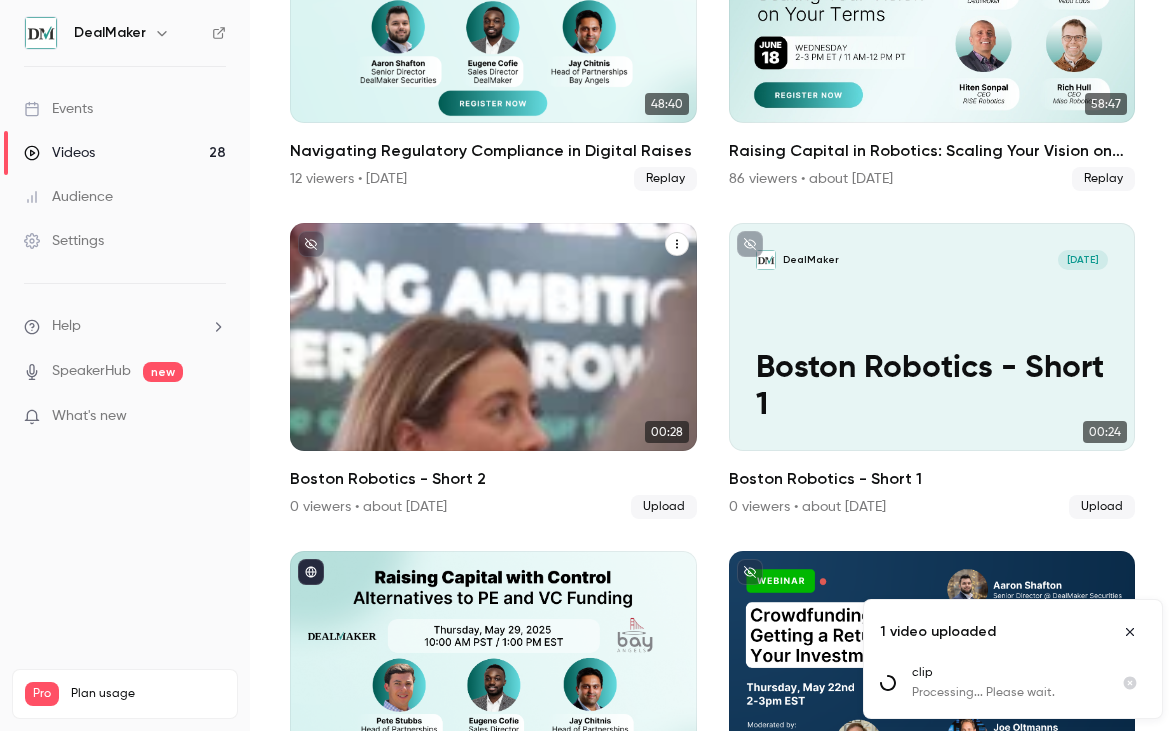 scroll, scrollTop: 0, scrollLeft: 0, axis: both 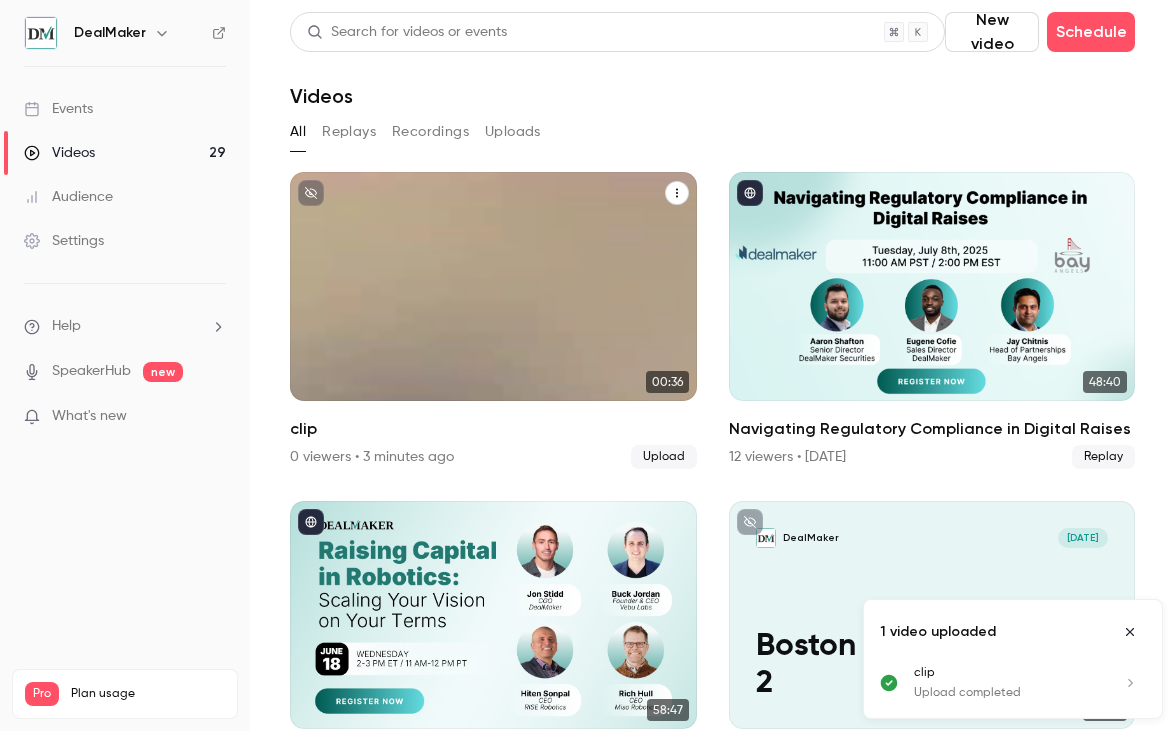click on "DealMaker Jul 24 clip" at bounding box center [493, 286] 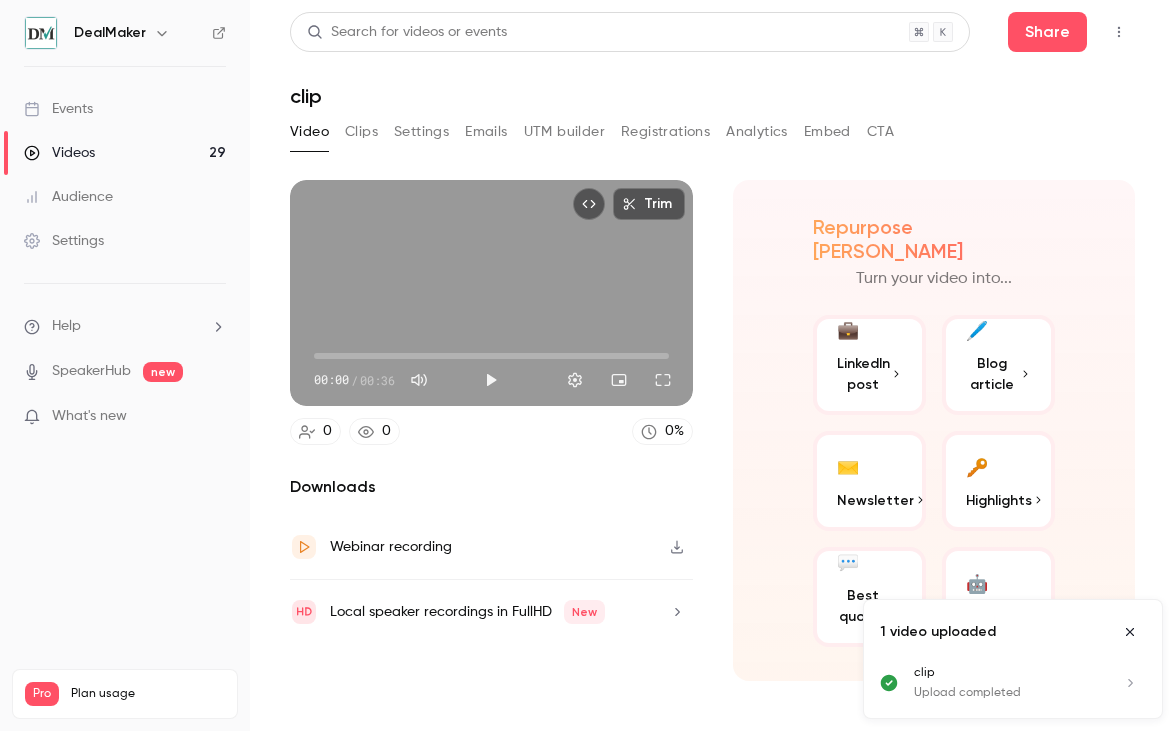 click on "Clips" at bounding box center (361, 132) 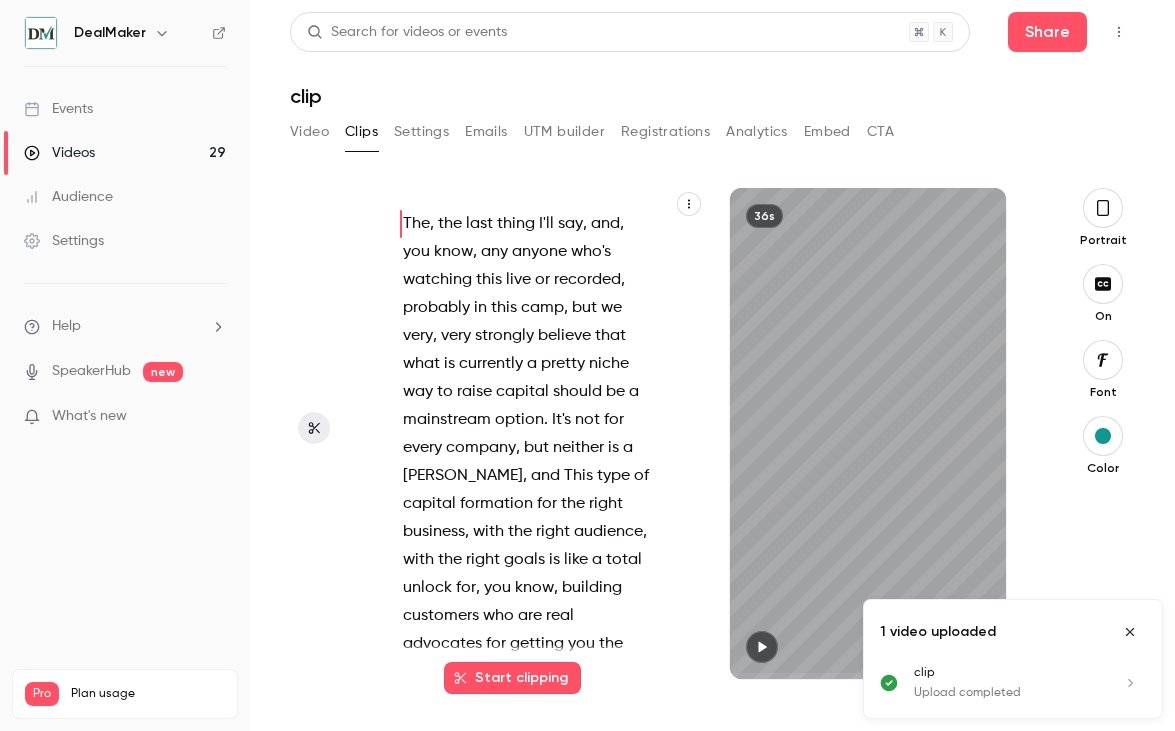 click 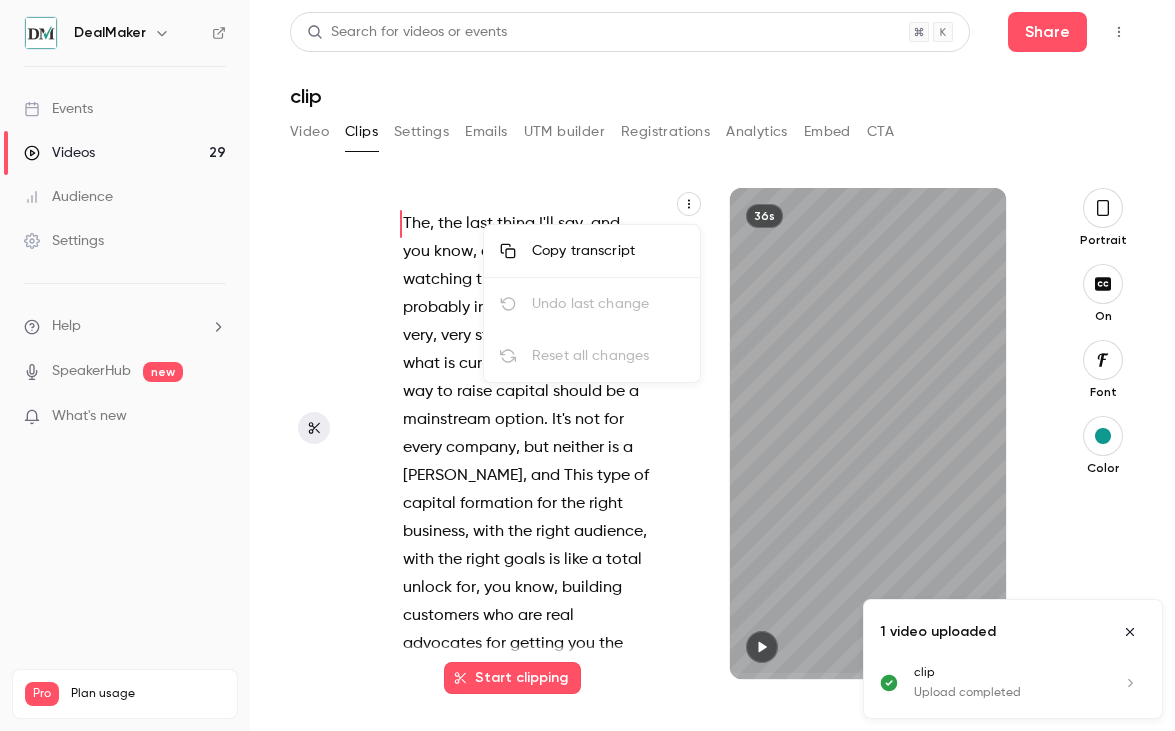click on "Copy transcript" at bounding box center (608, 251) 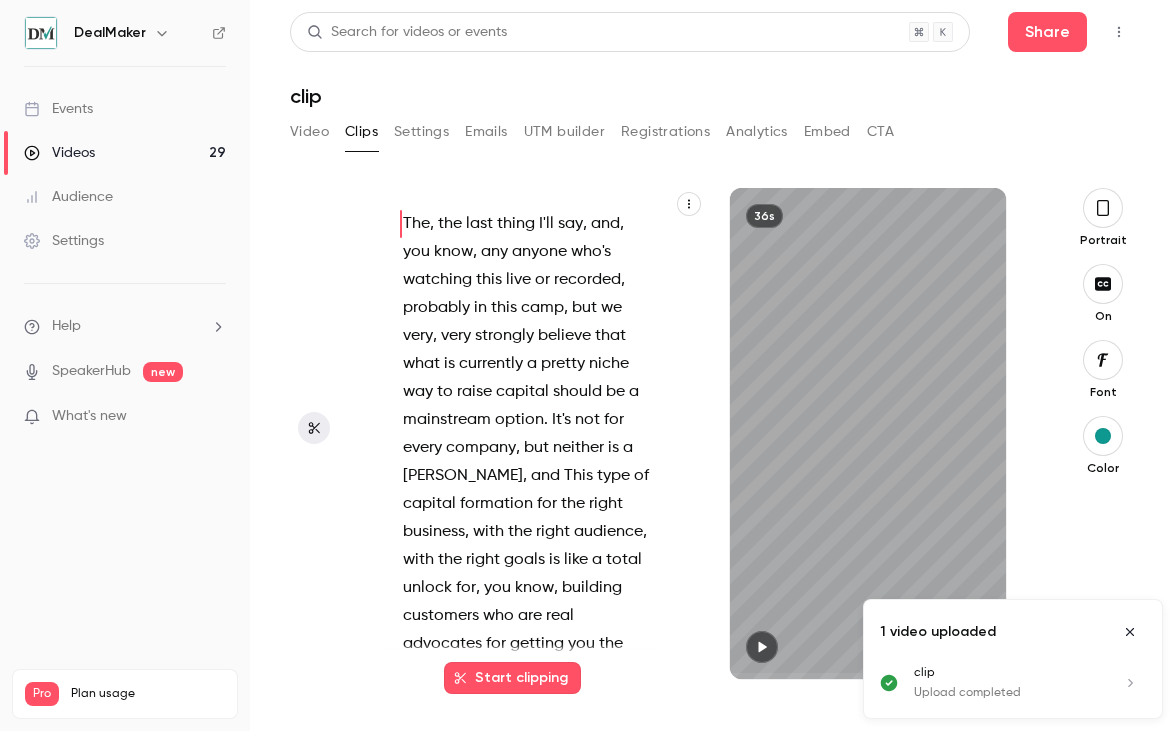 click 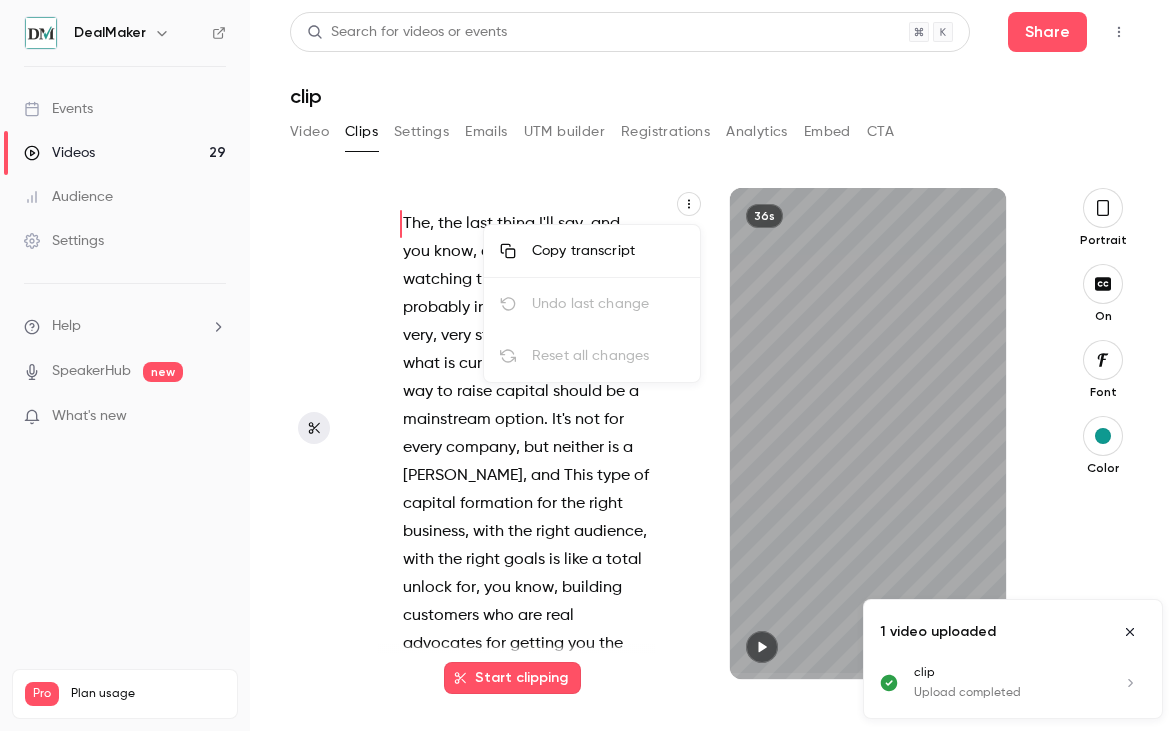 click on "Copy transcript" at bounding box center (608, 251) 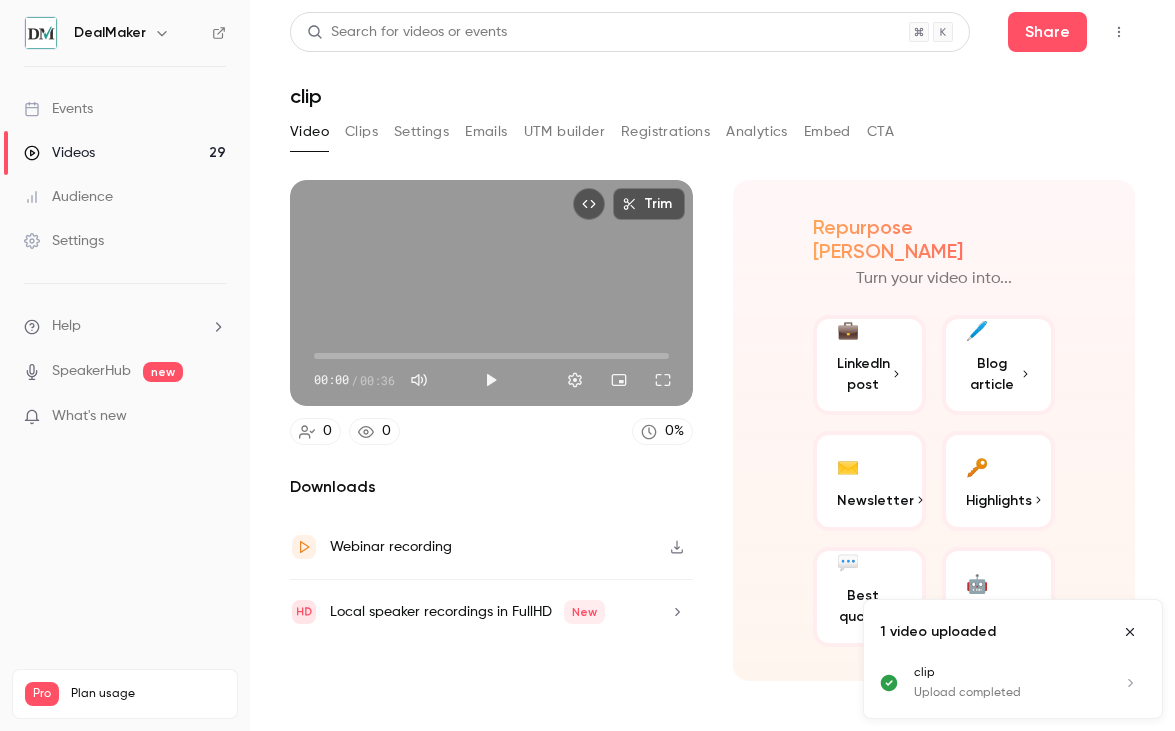 click on "Videos" at bounding box center (59, 153) 